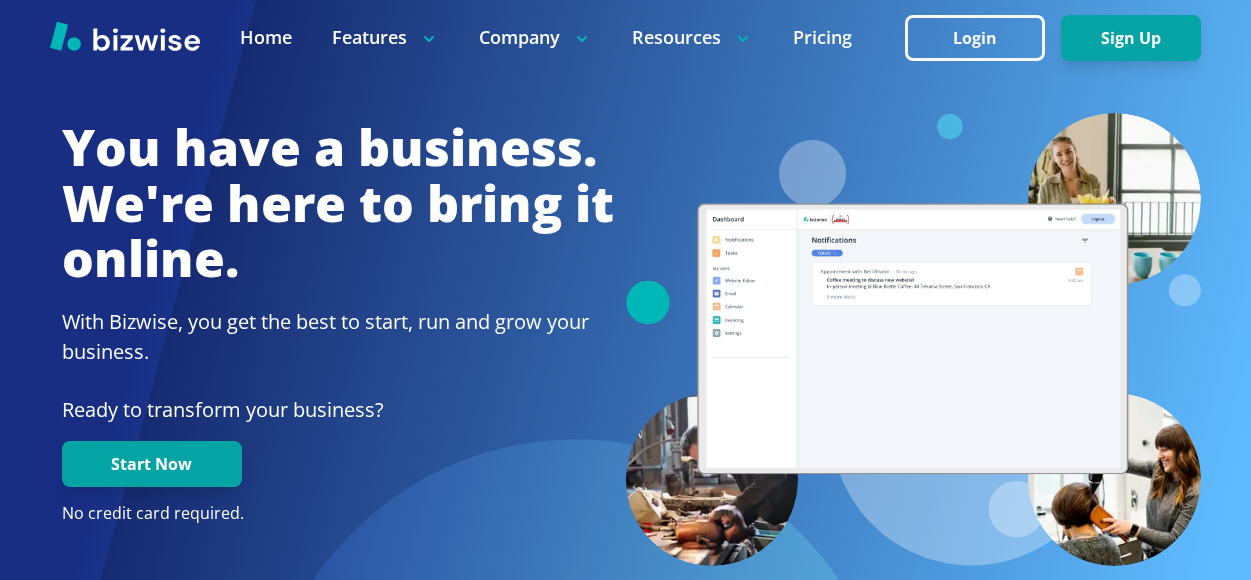 scroll, scrollTop: 0, scrollLeft: 0, axis: both 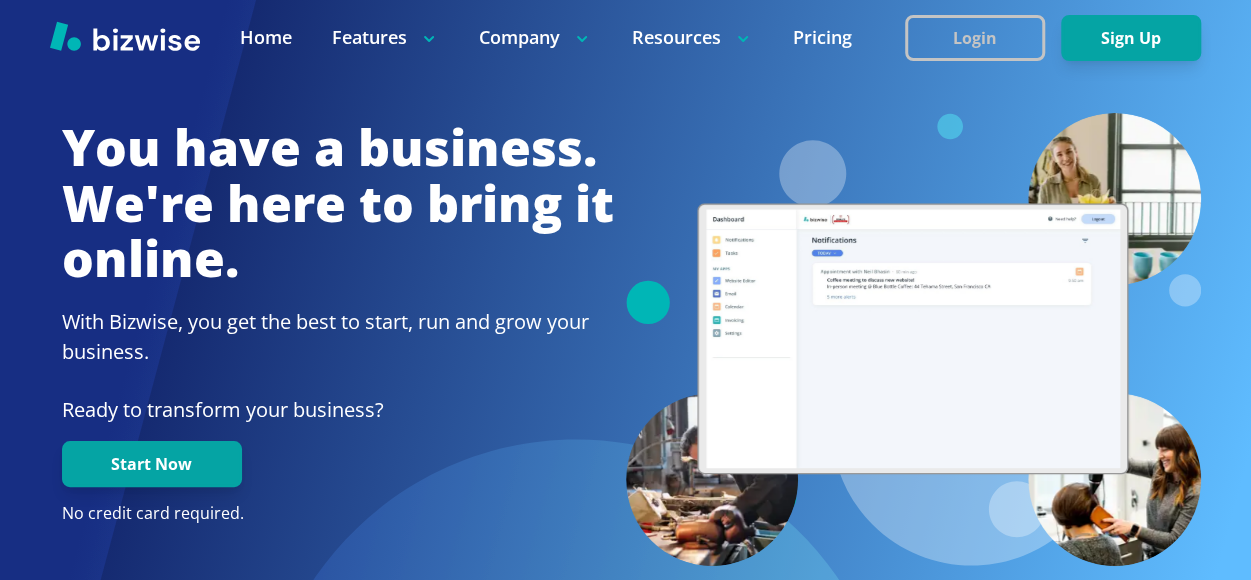 click on "Login" at bounding box center [975, 38] 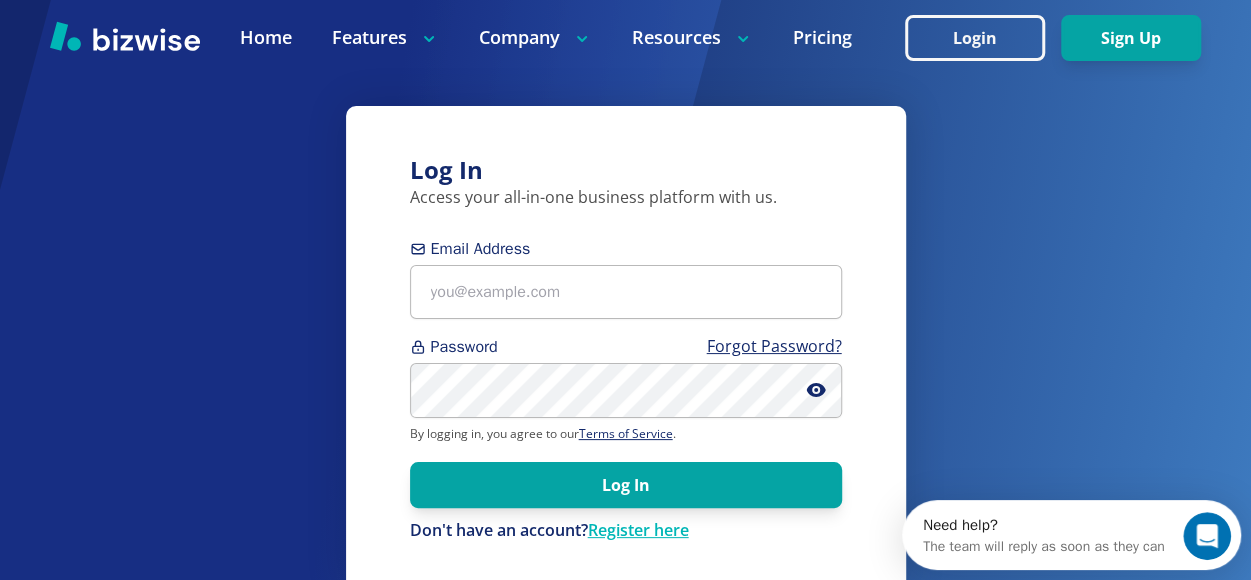 scroll, scrollTop: 0, scrollLeft: 0, axis: both 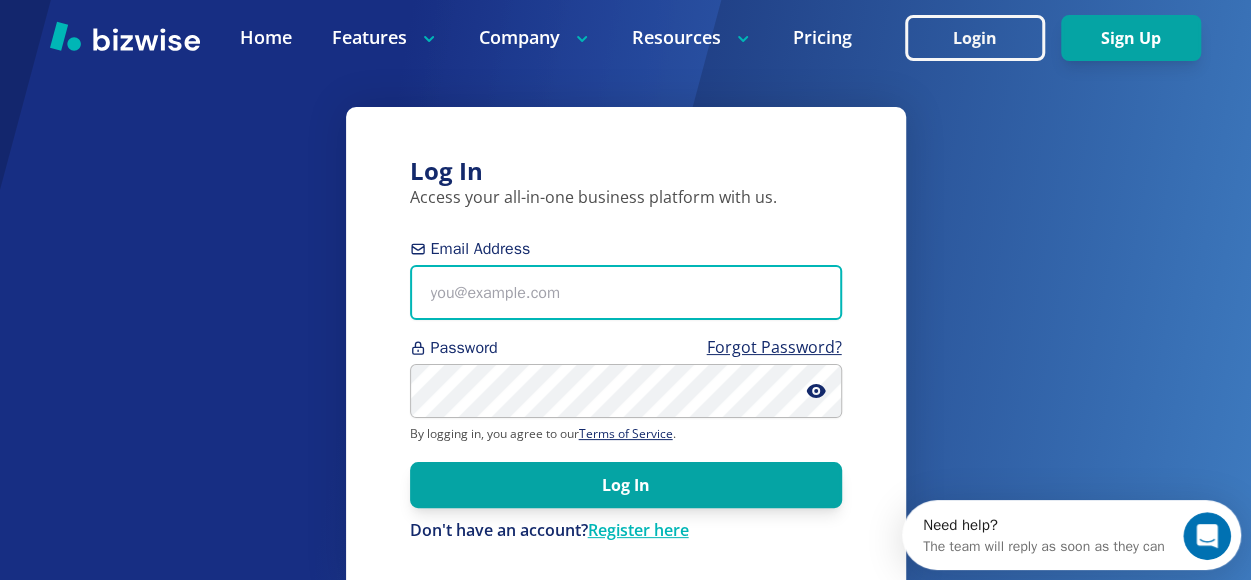 click on "Email Address" at bounding box center (626, 292) 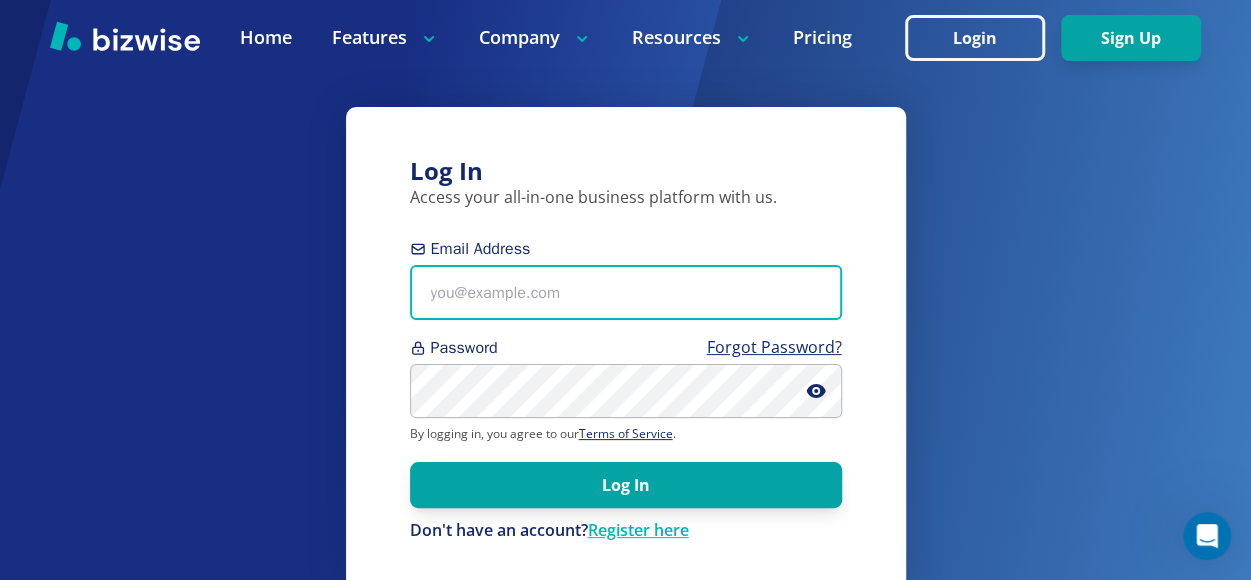 type on "w" 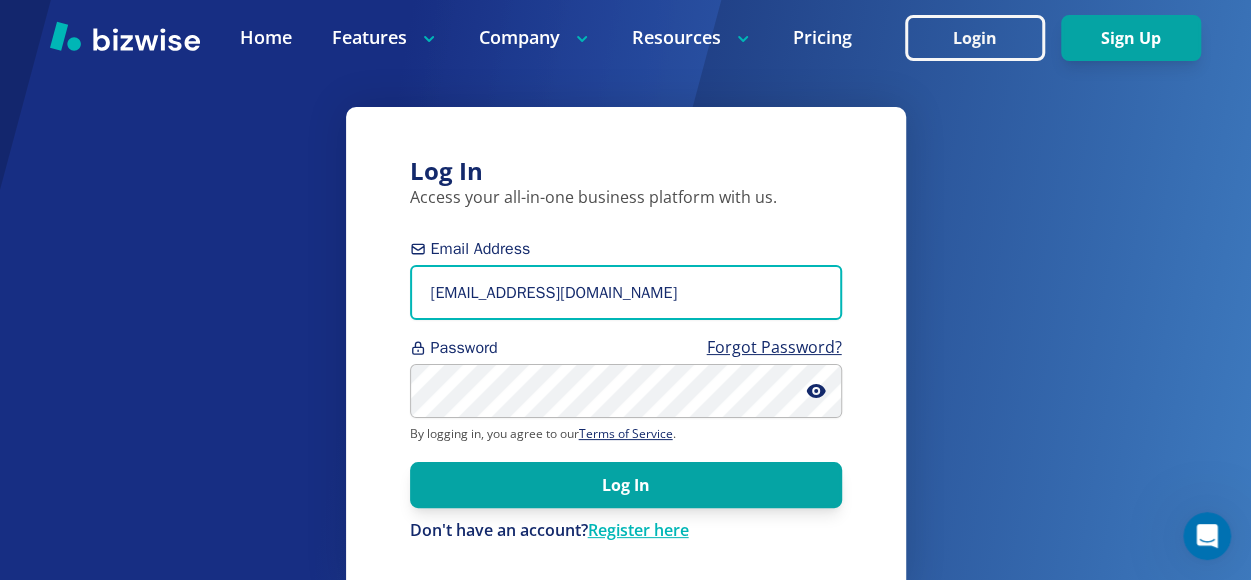 type on "ebongohenri02@gmail.com" 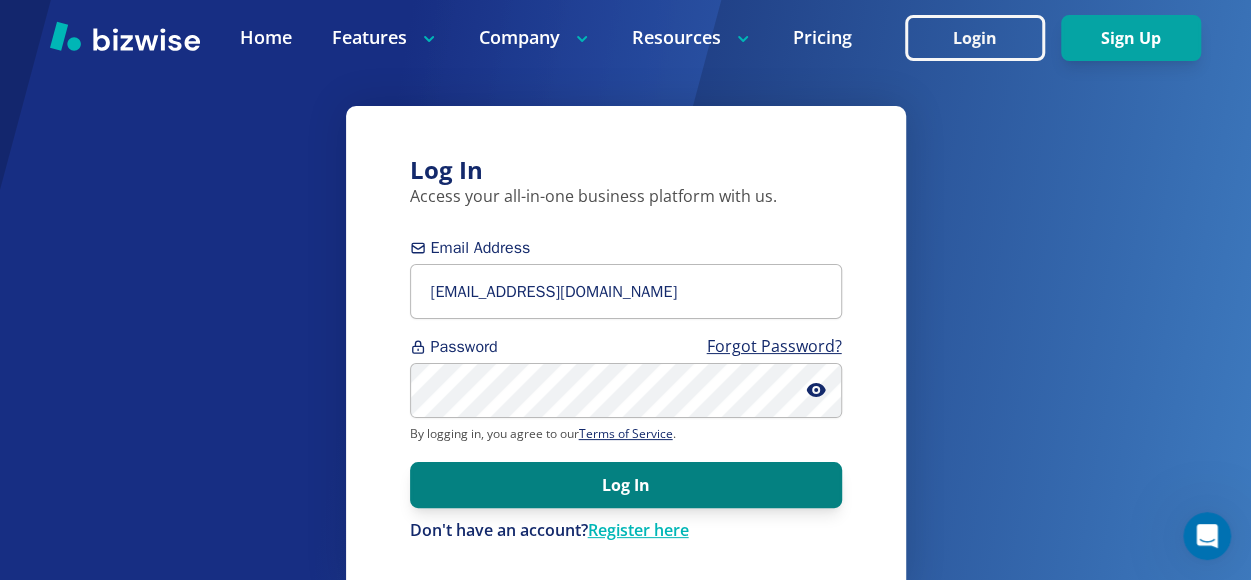 click on "Log In" at bounding box center [626, 485] 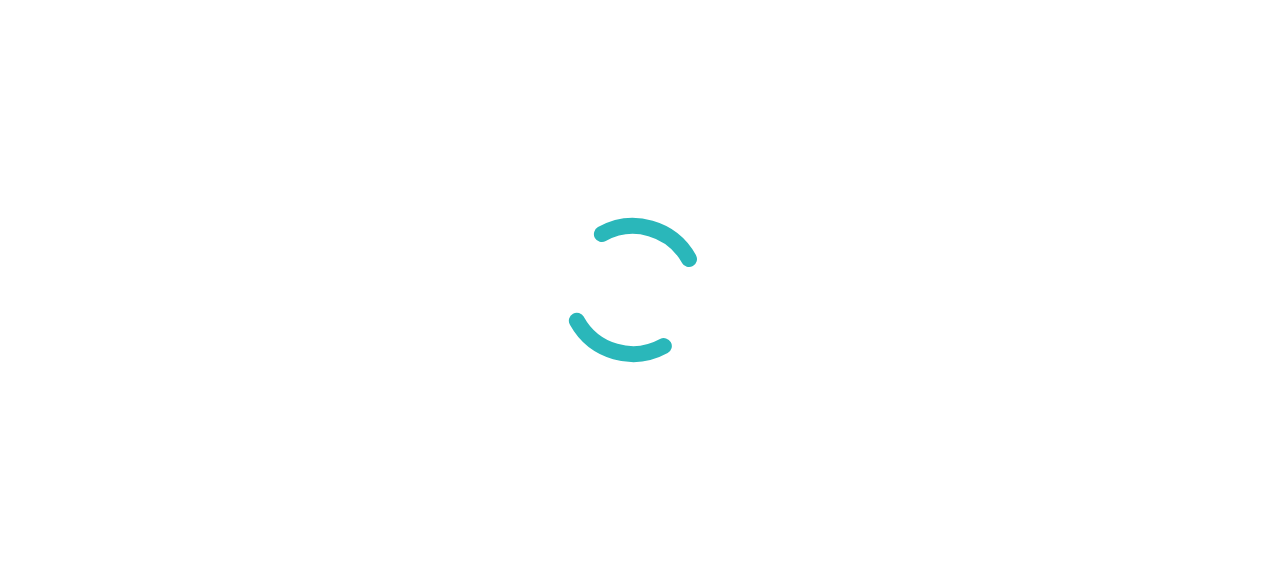 scroll, scrollTop: 0, scrollLeft: 0, axis: both 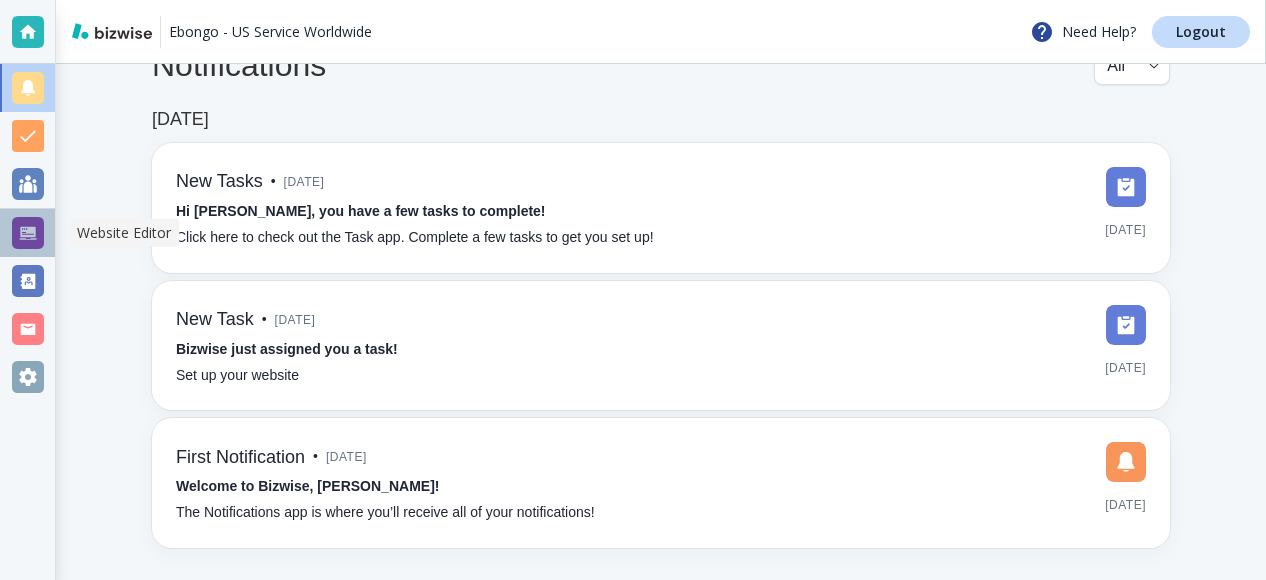 click at bounding box center [28, 233] 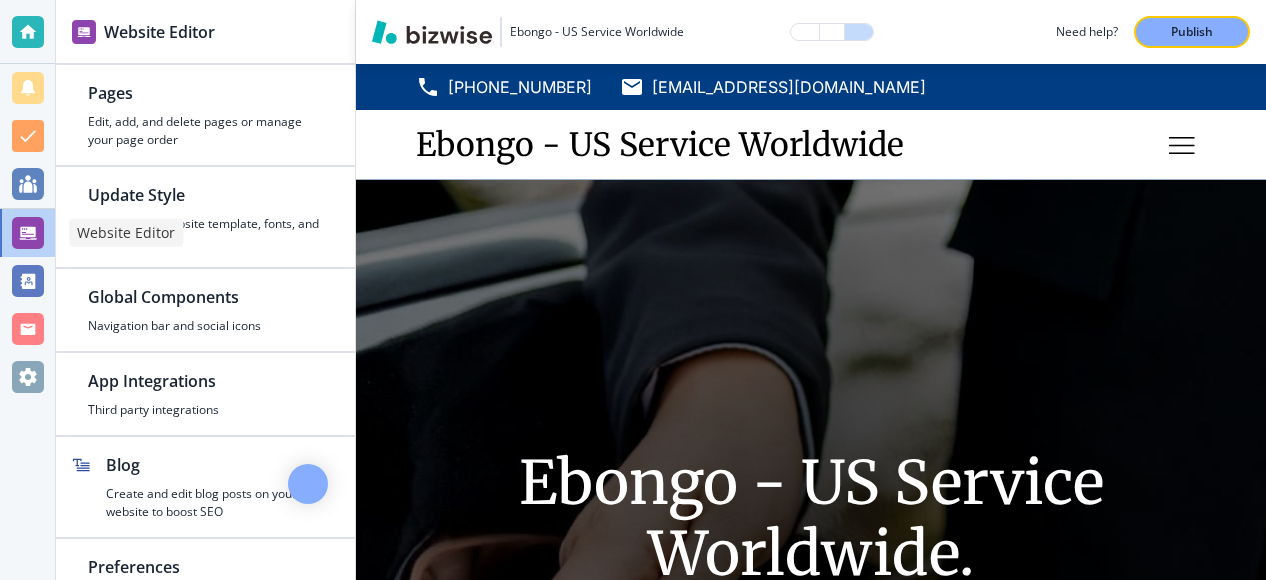 scroll, scrollTop: 0, scrollLeft: 0, axis: both 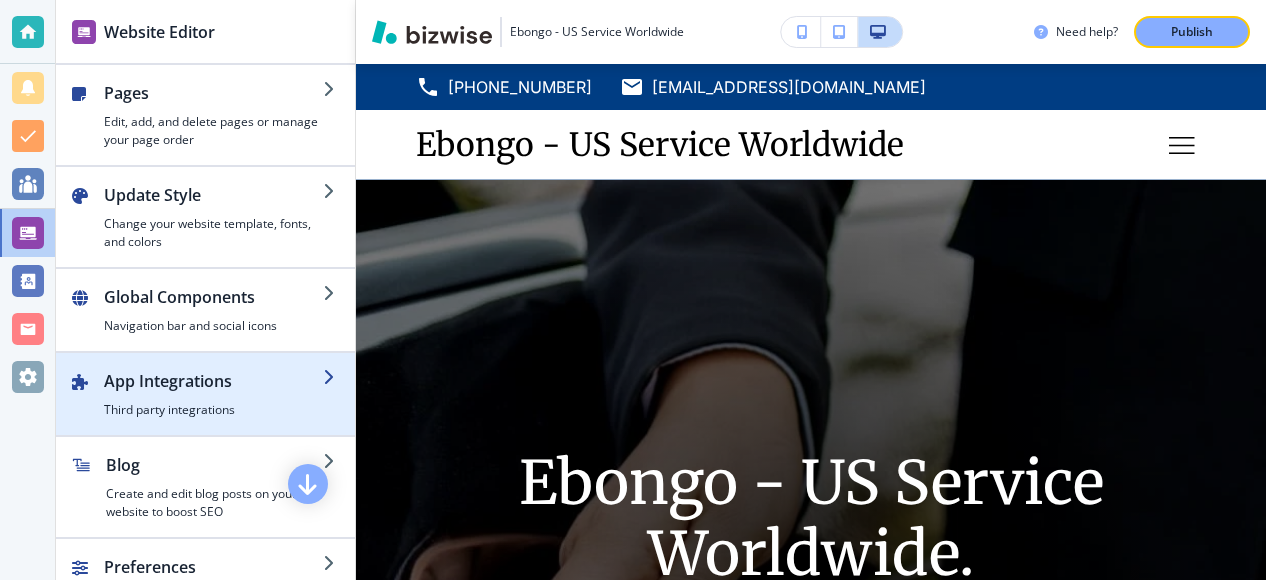 click on "App Integrations" at bounding box center (213, 381) 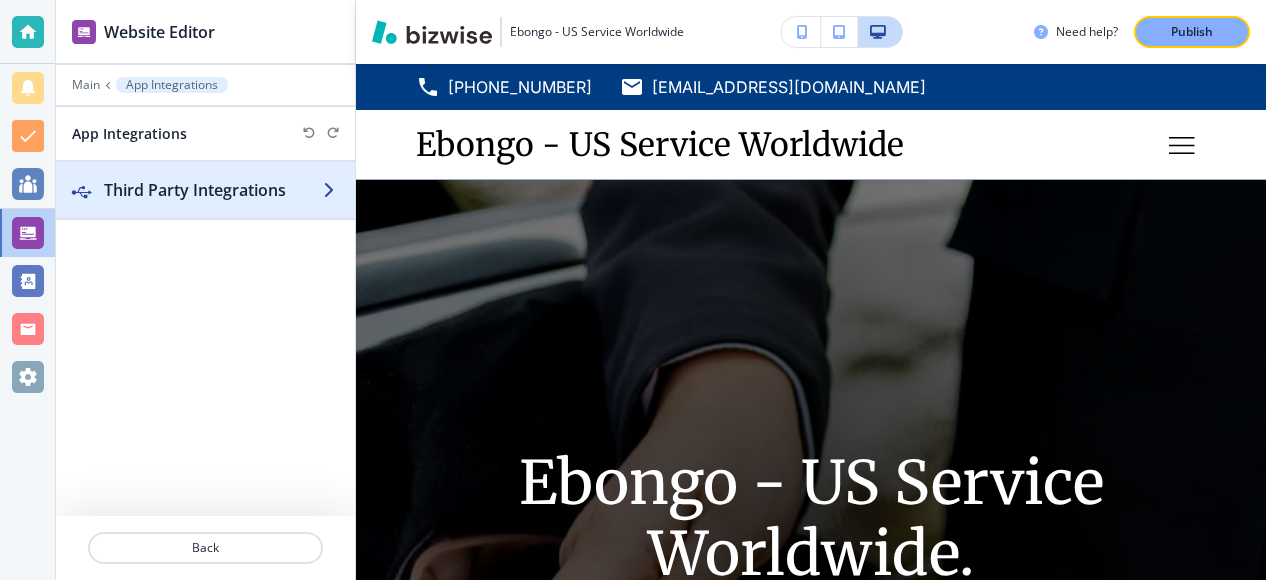 click at bounding box center (331, 190) 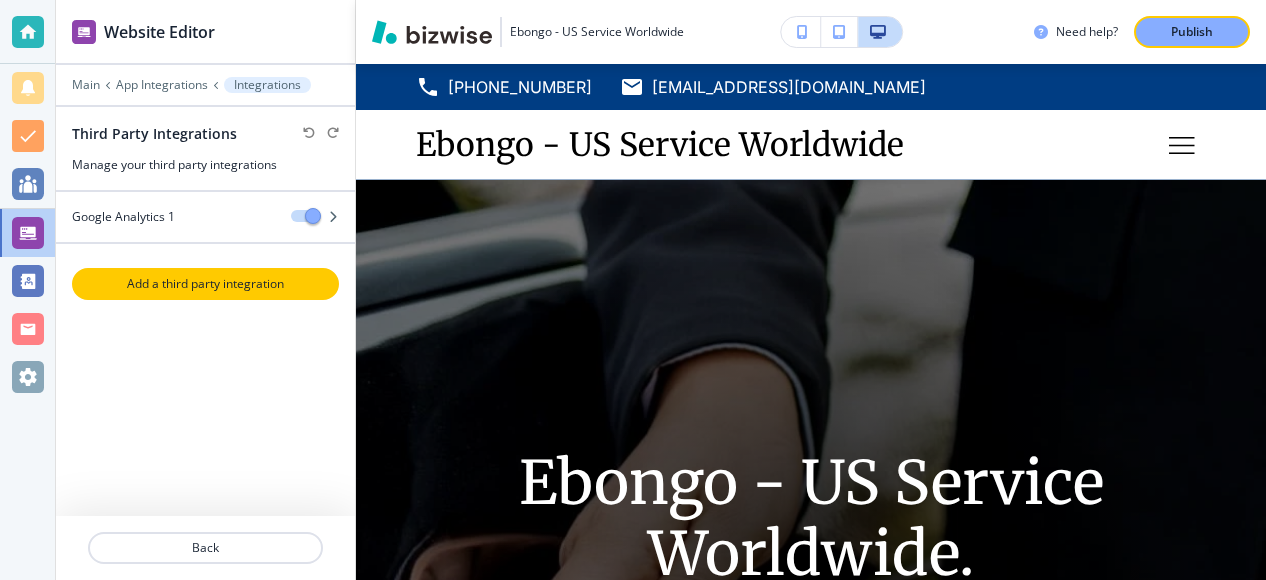 click on "Add a third party integration" at bounding box center (205, 284) 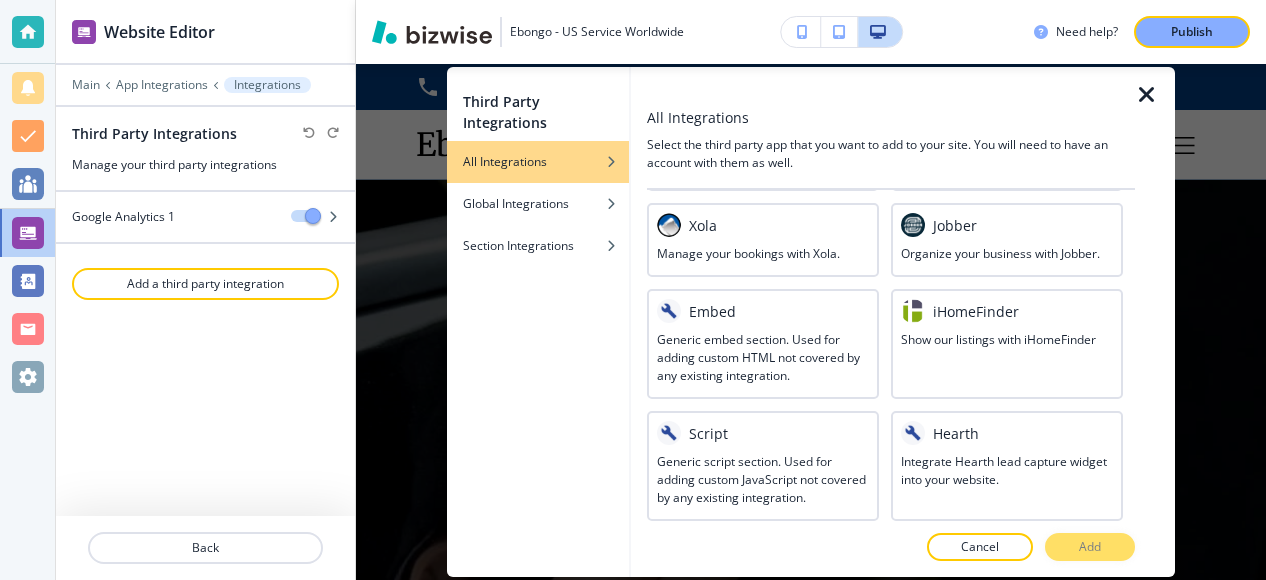 scroll, scrollTop: 1309, scrollLeft: 0, axis: vertical 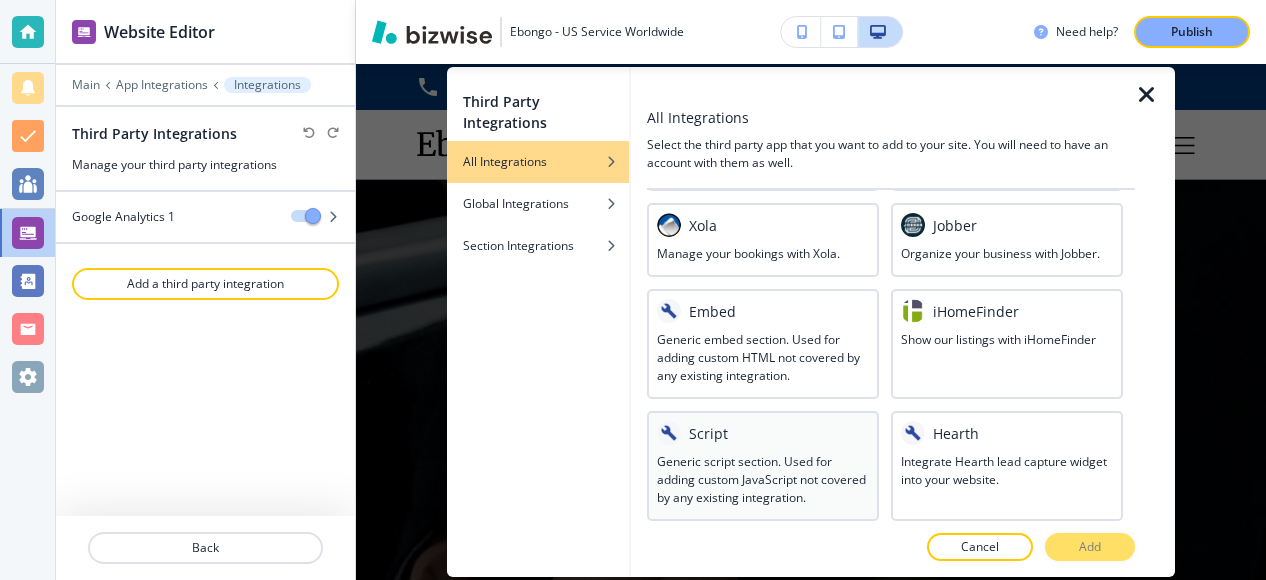 click at bounding box center [763, 449] 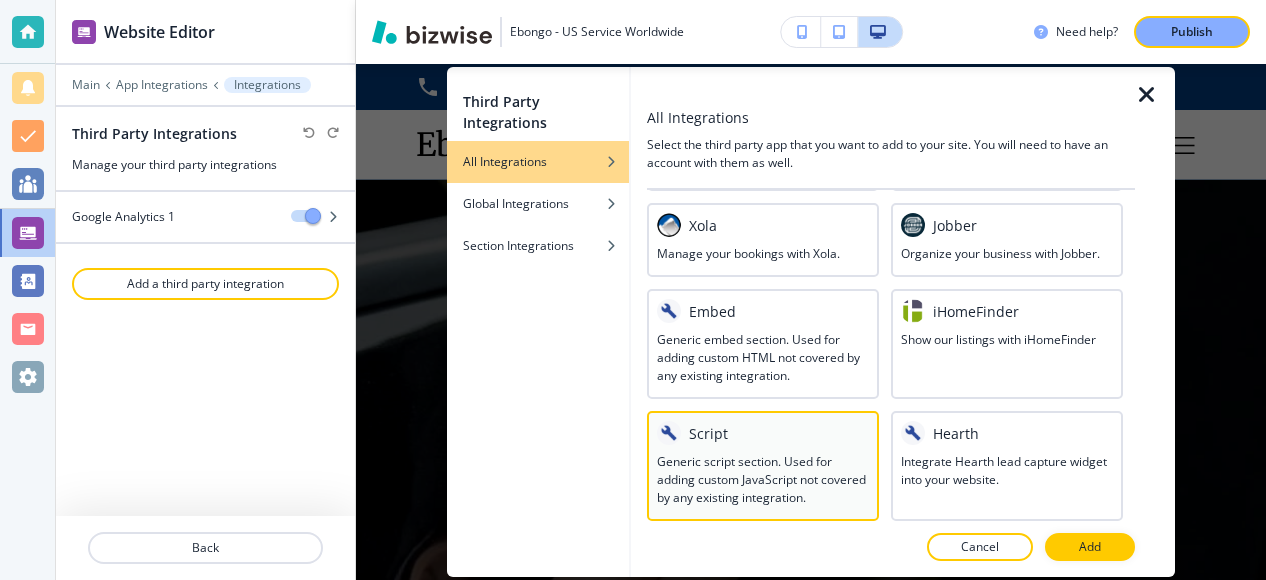 click on "Generic script section. Used for adding custom JavaScript not covered by any existing integration." at bounding box center (763, 480) 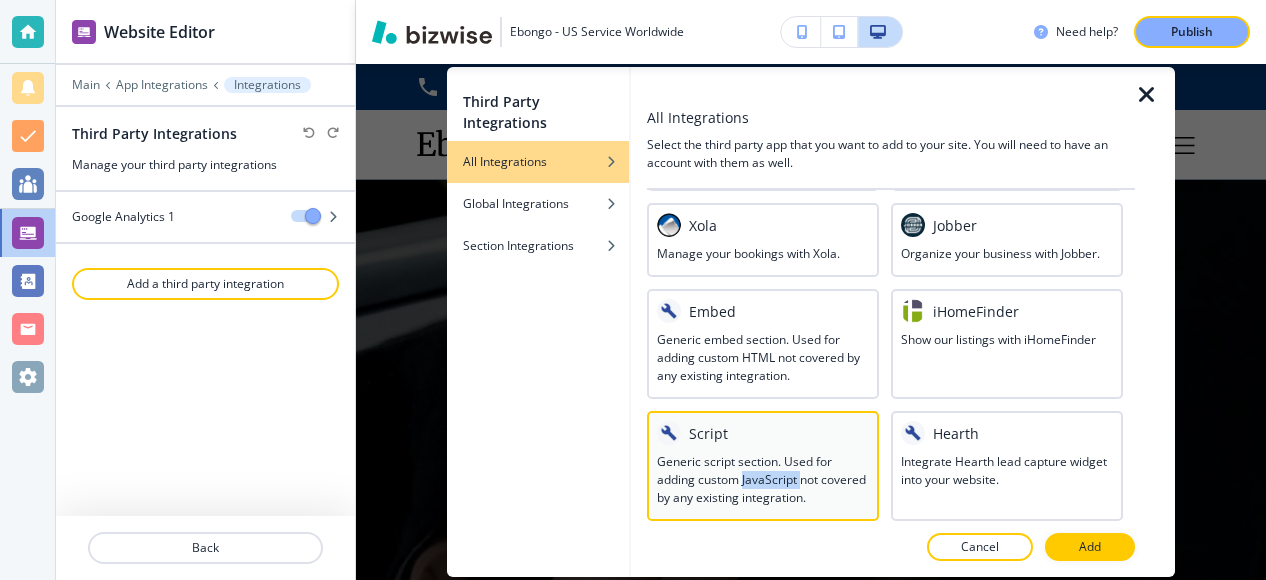 click on "Generic script section. Used for adding custom JavaScript not covered by any existing integration." at bounding box center (763, 480) 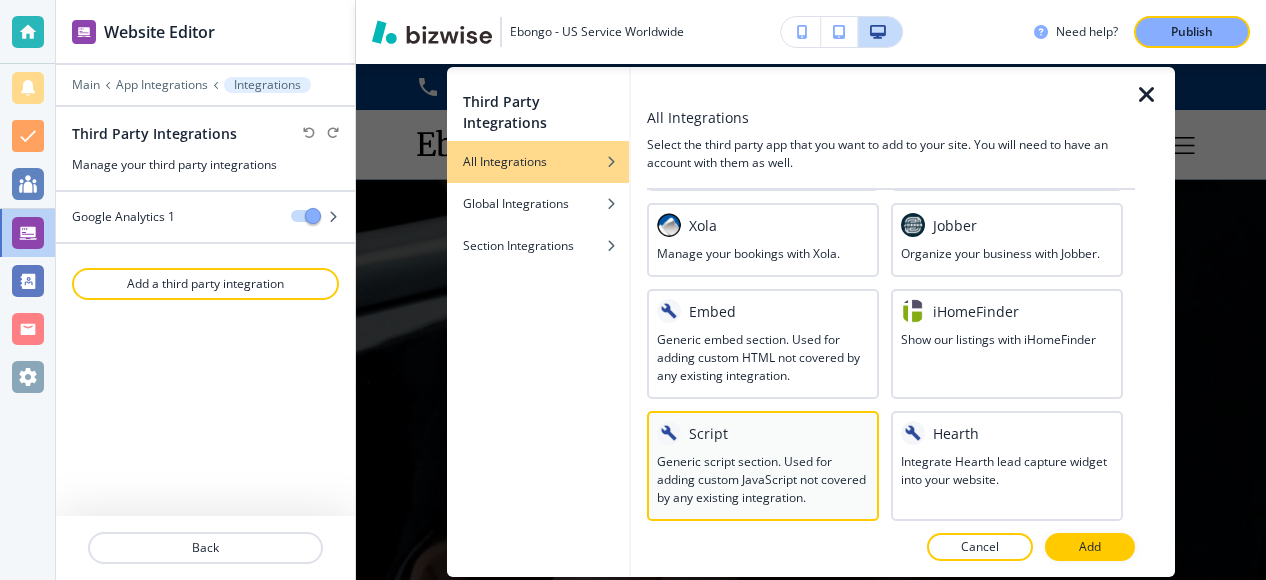 click on "Script" at bounding box center [763, 433] 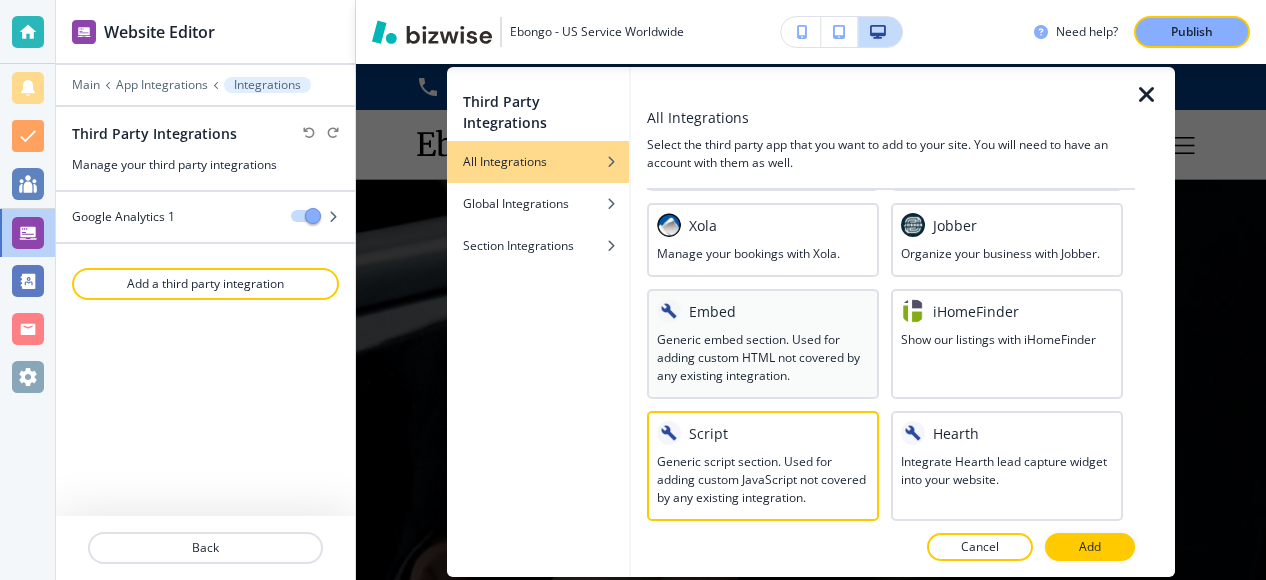 click at bounding box center [763, 327] 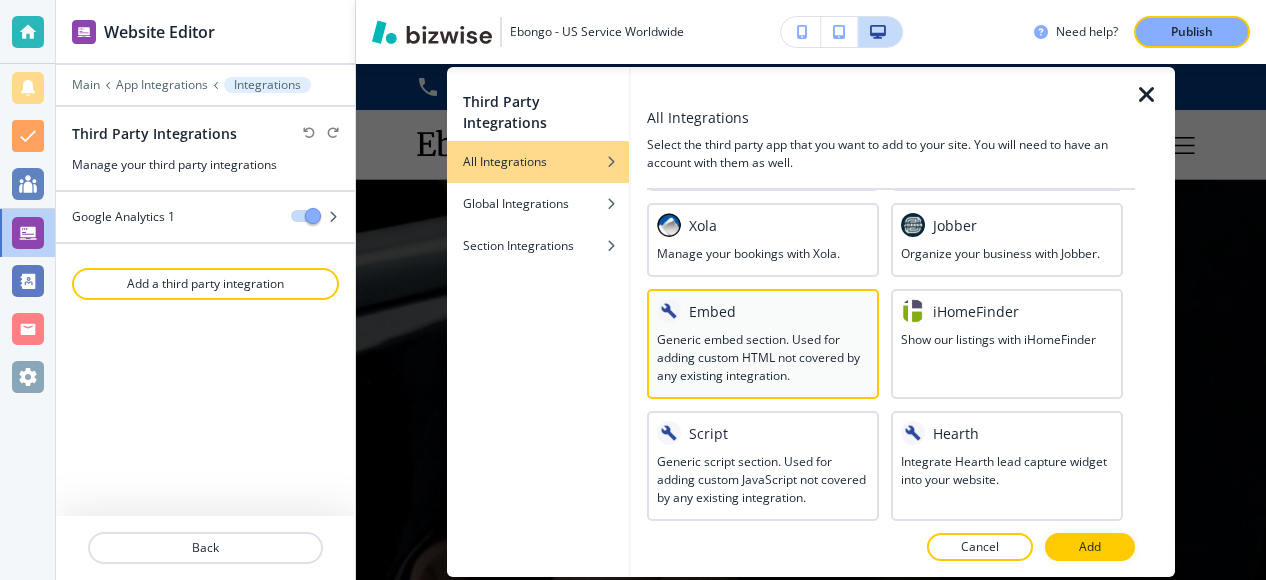 click at bounding box center (763, 327) 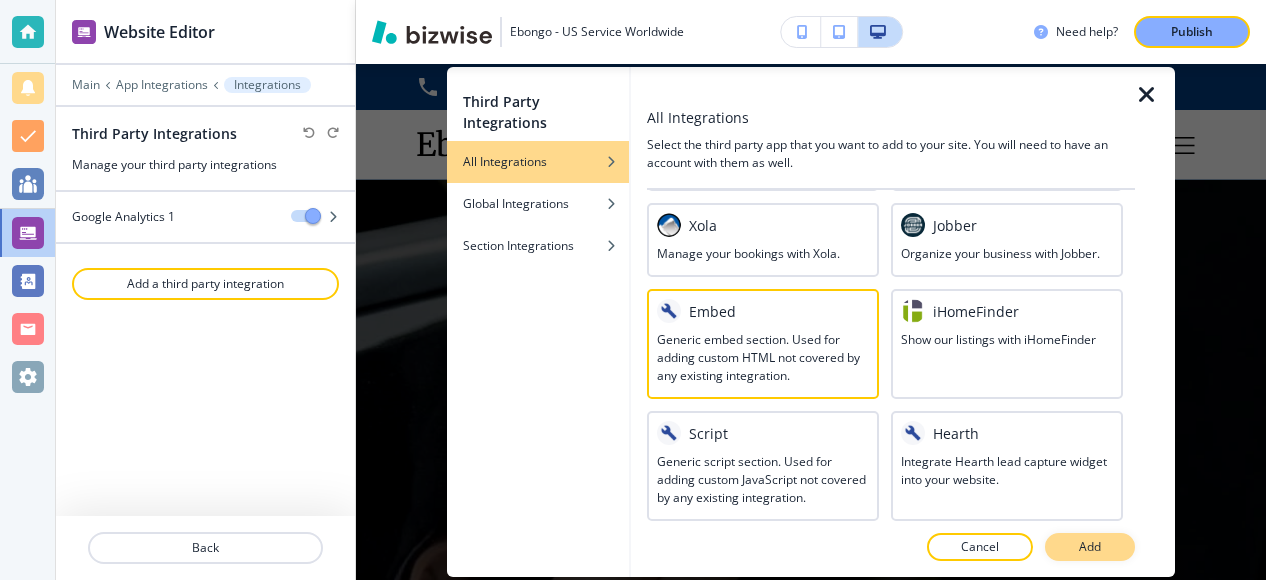 click on "Add" at bounding box center (1090, 547) 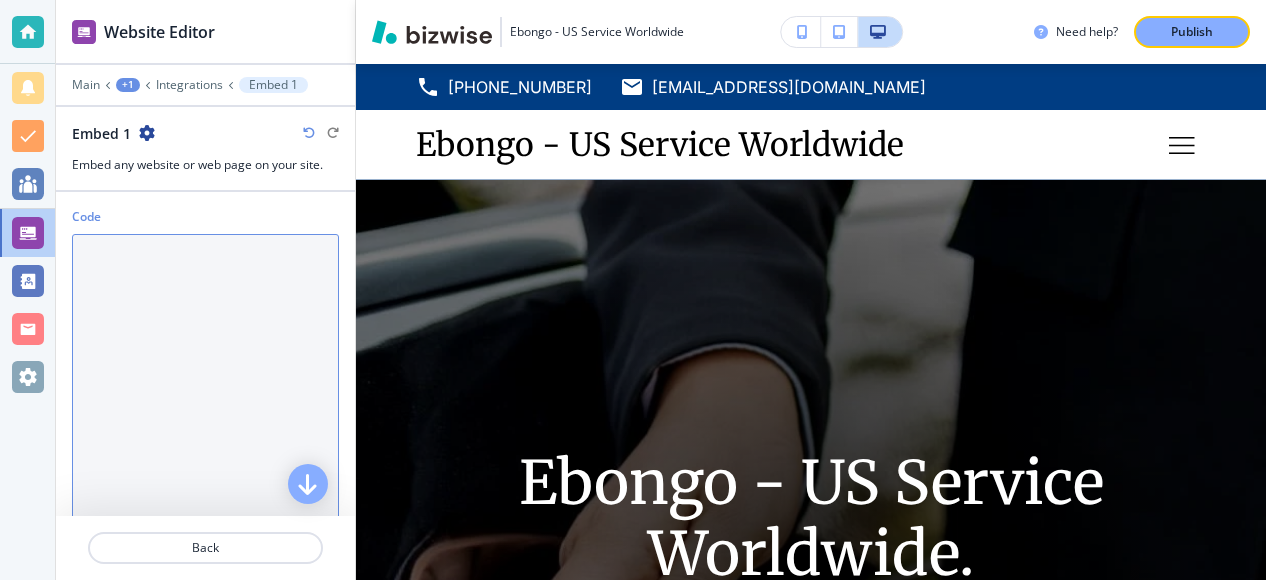 click on "Code" at bounding box center [205, 425] 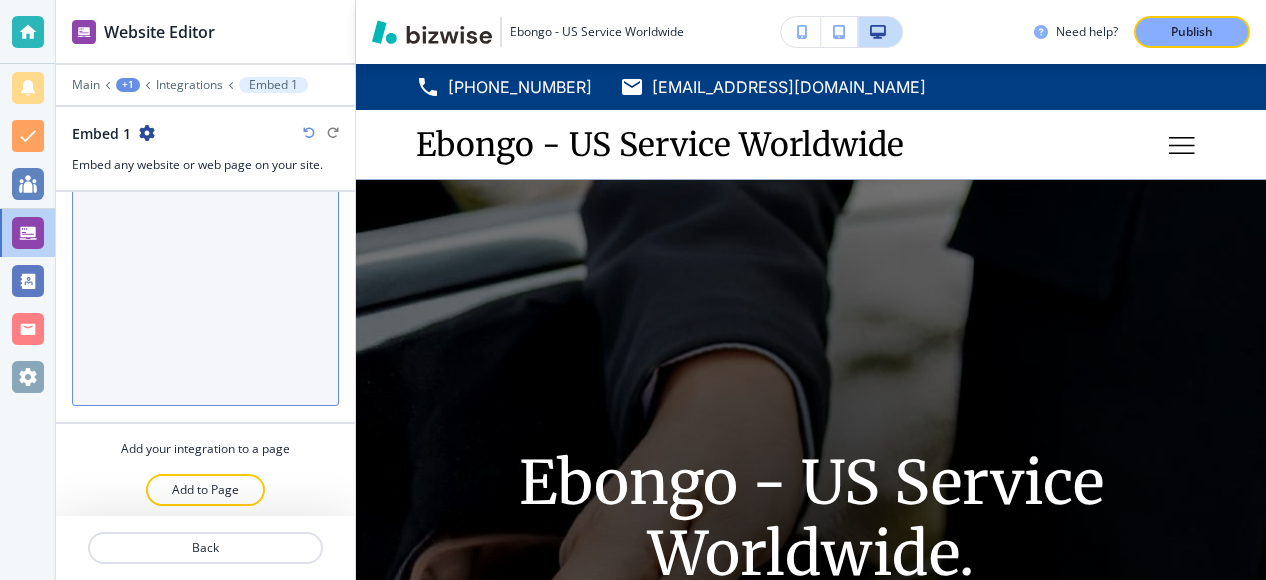 scroll, scrollTop: 212, scrollLeft: 0, axis: vertical 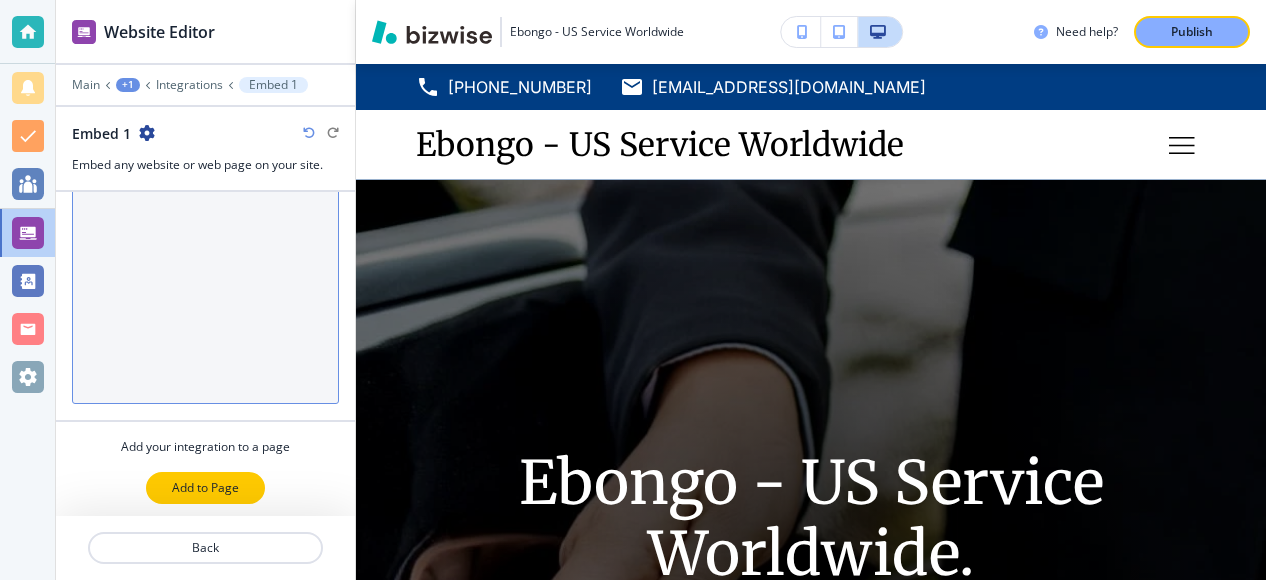 type on "<a href="[URL][DOMAIN_NAME]" data-ores-widget="website" data-ores-alias="ebongo">Online Reservations</a>
<script type="text/javascript" src="[URL][DOMAIN_NAME]"></script>" 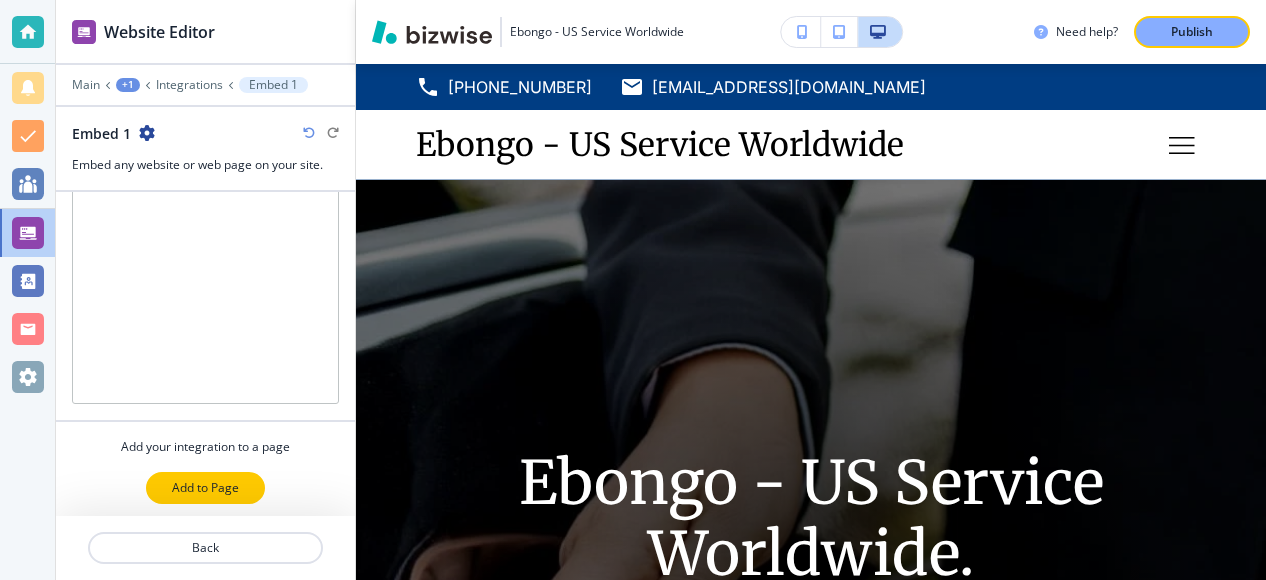 click on "Add to Page" at bounding box center [205, 488] 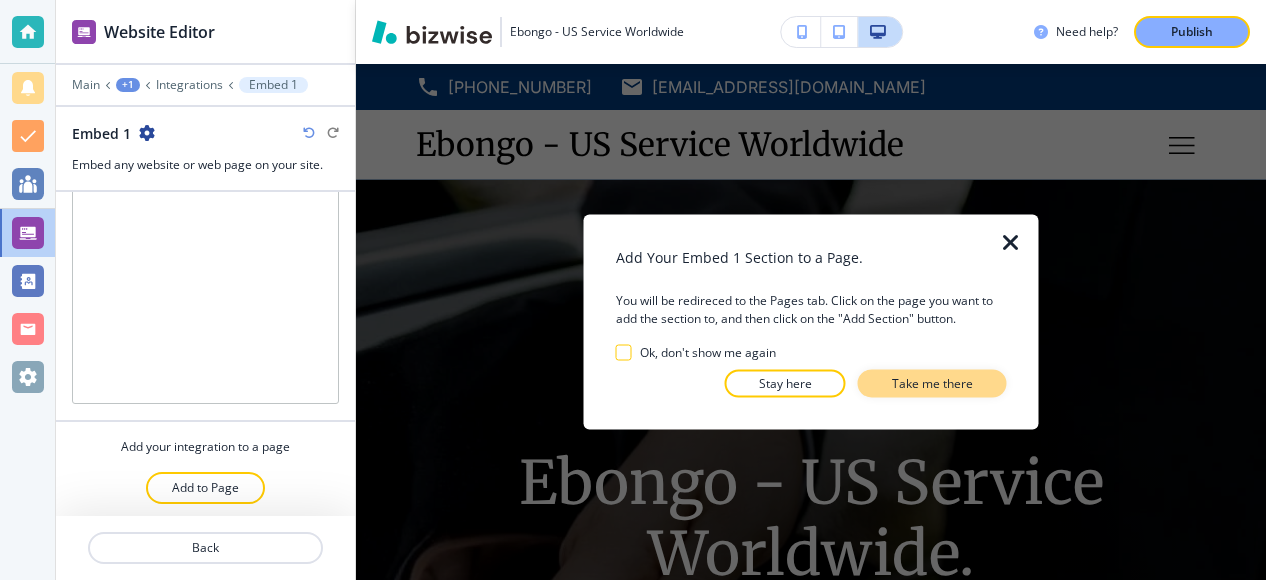 click on "Take me there" at bounding box center [932, 384] 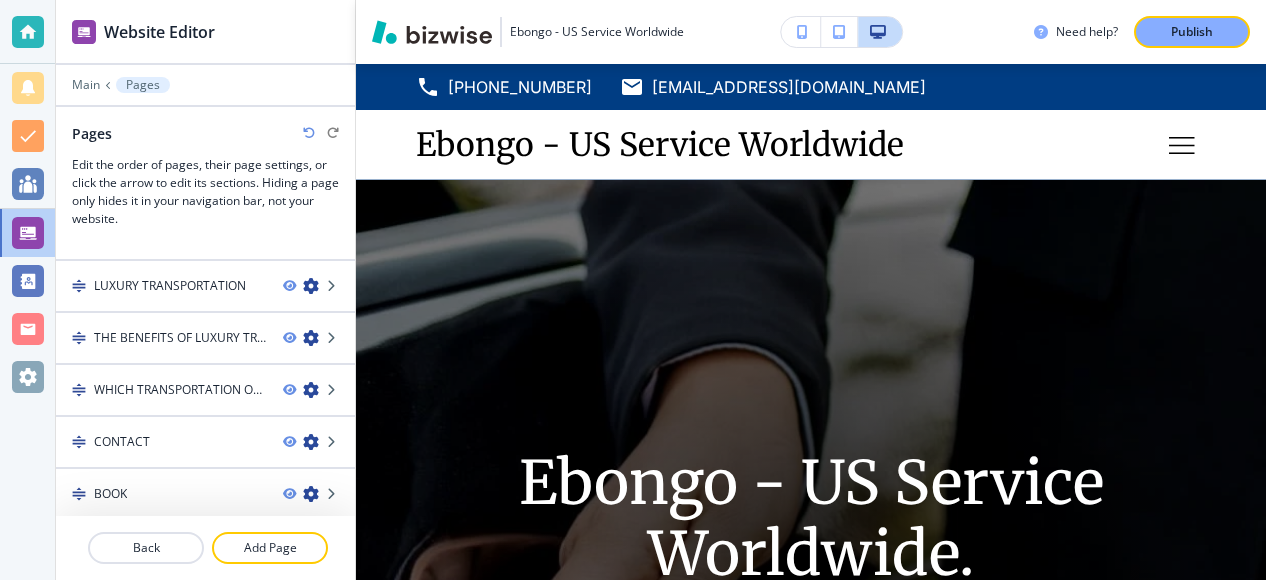 scroll, scrollTop: 300, scrollLeft: 0, axis: vertical 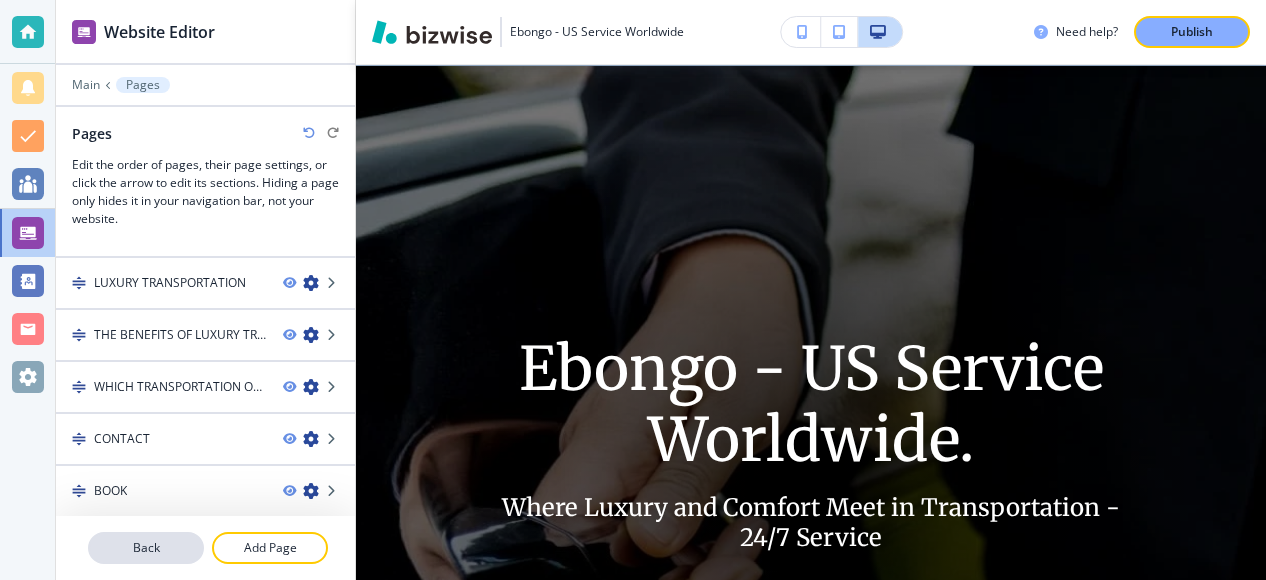 click on "Back" at bounding box center (146, 548) 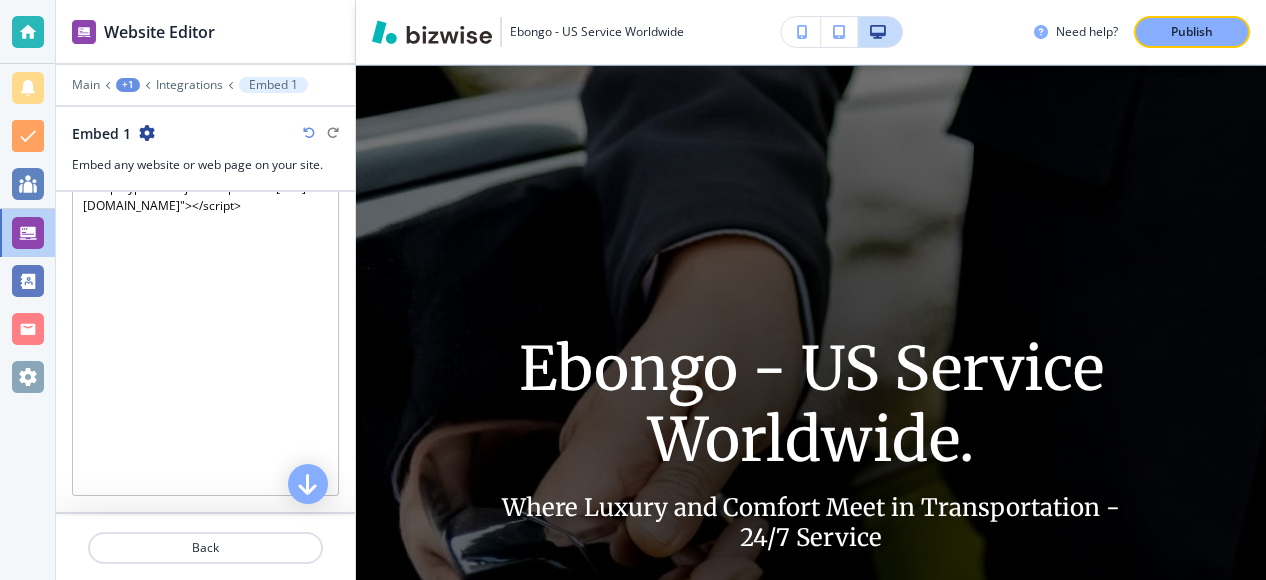 scroll, scrollTop: 160, scrollLeft: 0, axis: vertical 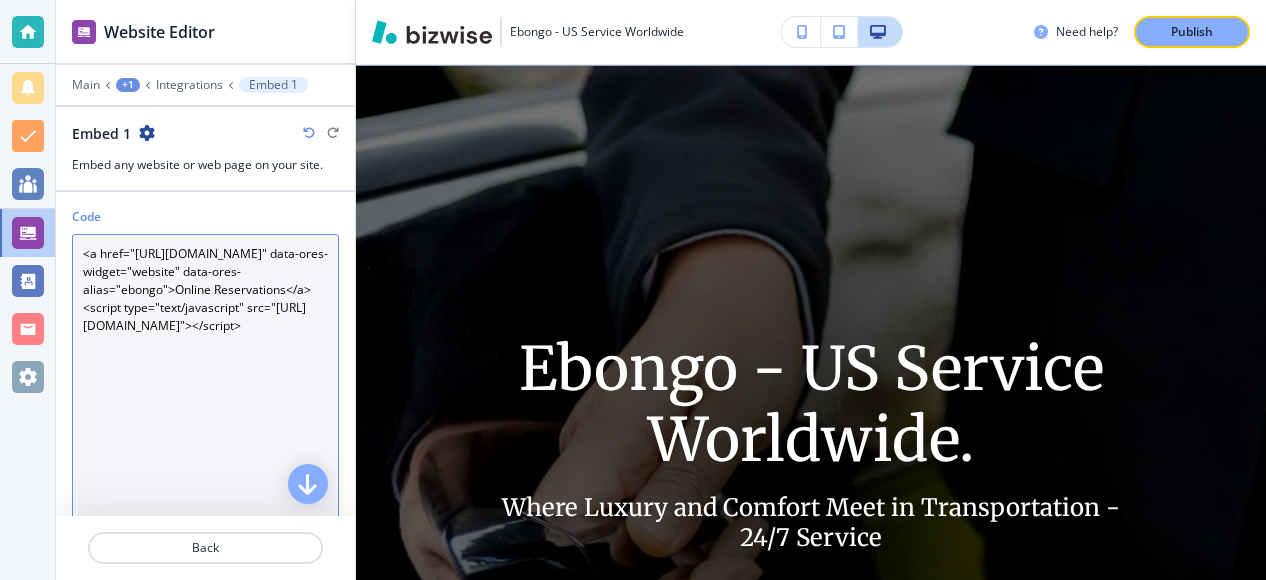 click on "<a href="[URL][DOMAIN_NAME]" data-ores-widget="website" data-ores-alias="ebongo">Online Reservations</a>
<script type="text/javascript" src="[URL][DOMAIN_NAME]"></script>" at bounding box center (205, 425) 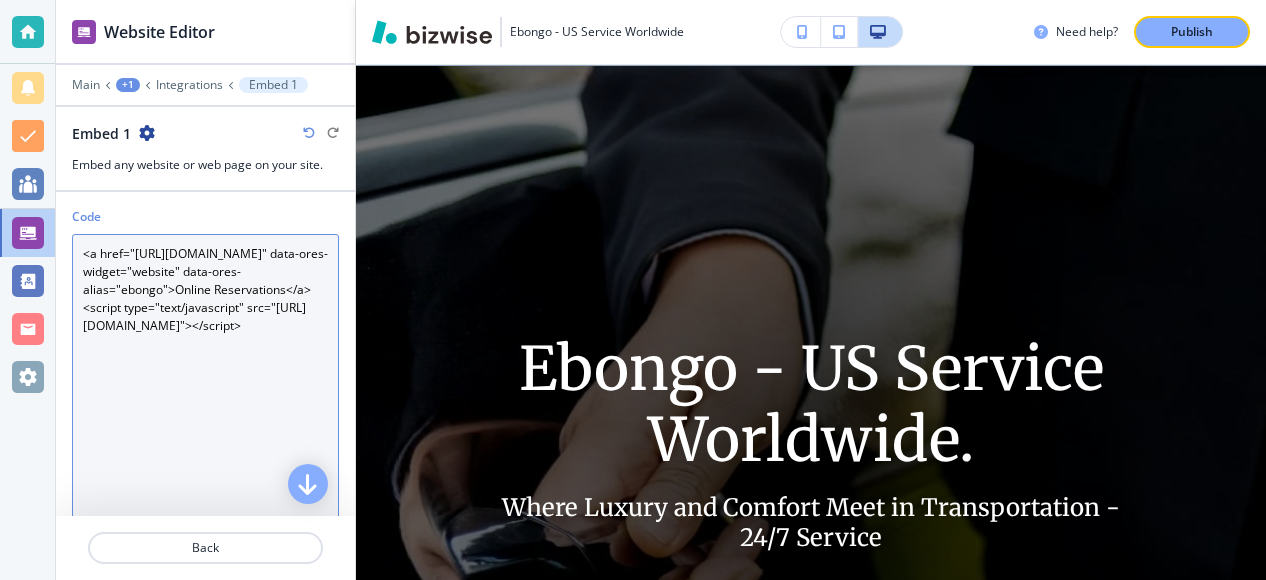 click on "<a href="[URL][DOMAIN_NAME]" data-ores-widget="website" data-ores-alias="ebongo">Online Reservations</a>
<script type="text/javascript" src="[URL][DOMAIN_NAME]"></script>" at bounding box center [205, 425] 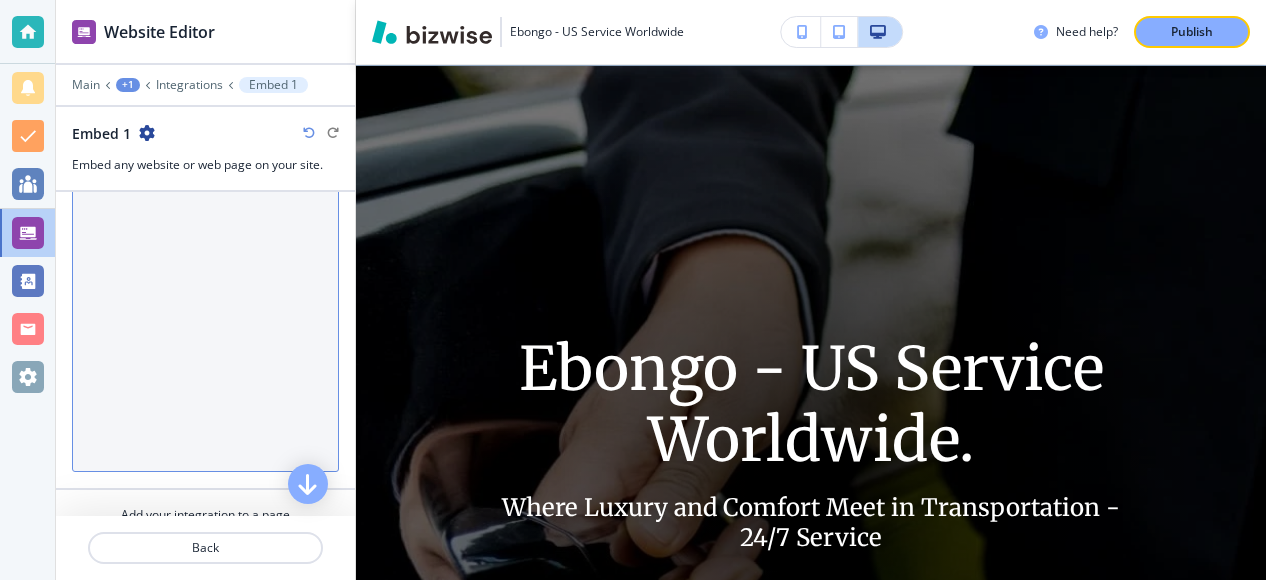 scroll, scrollTop: 212, scrollLeft: 0, axis: vertical 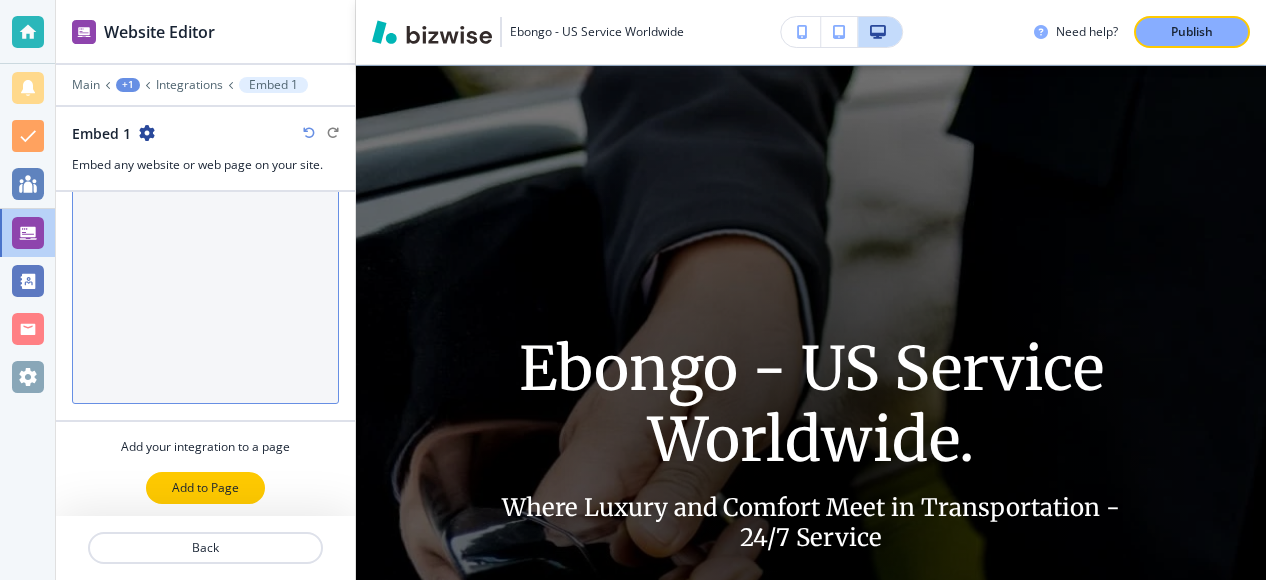 type on "<ahref="[URL][DOMAIN_NAME]" data-ores-widget="website" data-ores-alias="ebongo">Online Reservations</a>
<script type="text/javascript" src="[URL][DOMAIN_NAME]"></script>" 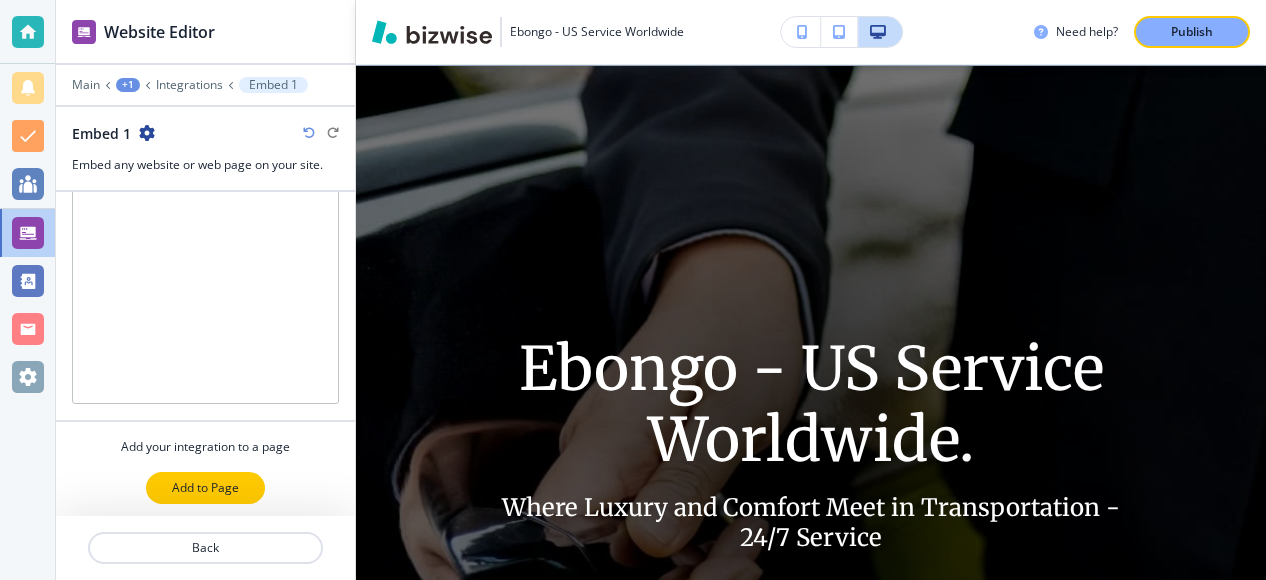 click on "Add to Page" at bounding box center (205, 488) 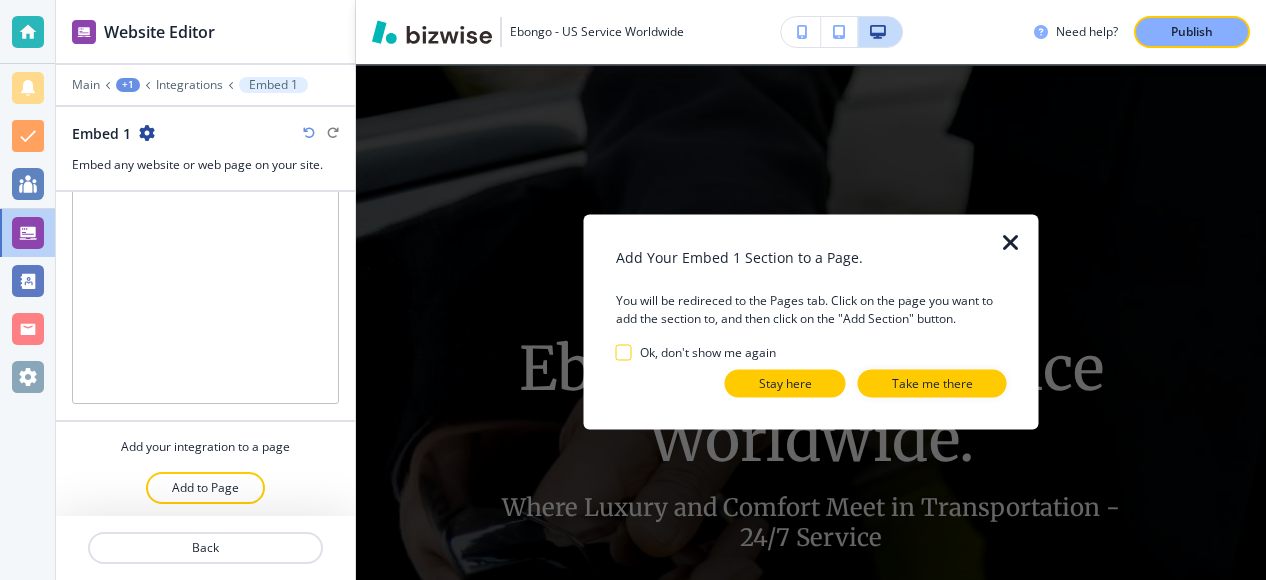 click on "Stay here" at bounding box center (785, 384) 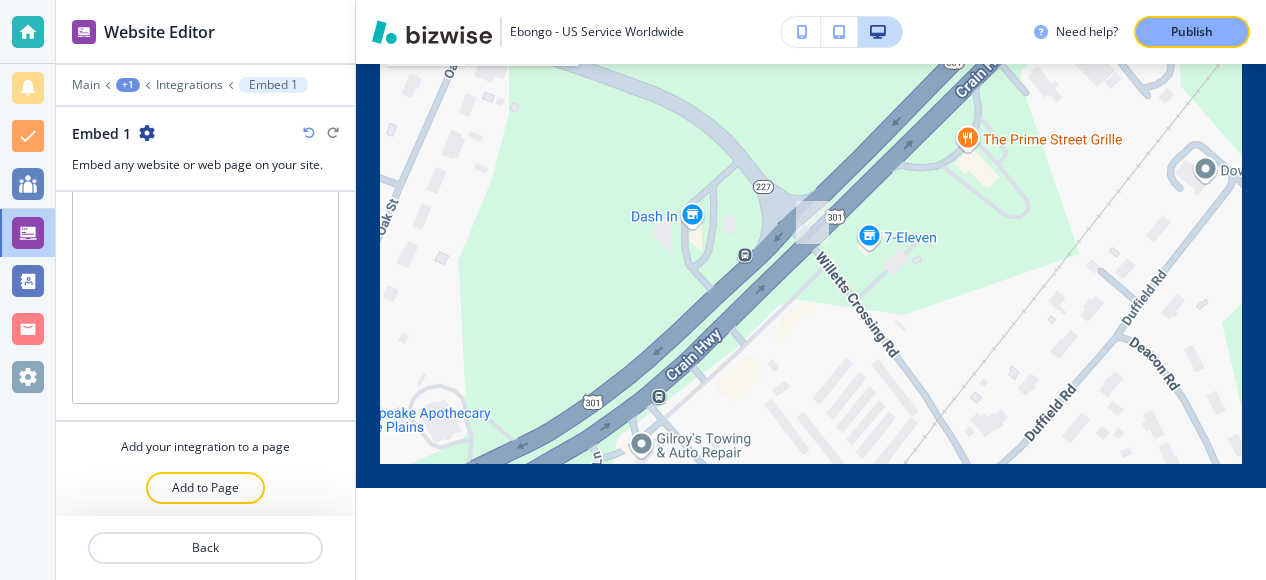 scroll, scrollTop: 4913, scrollLeft: 0, axis: vertical 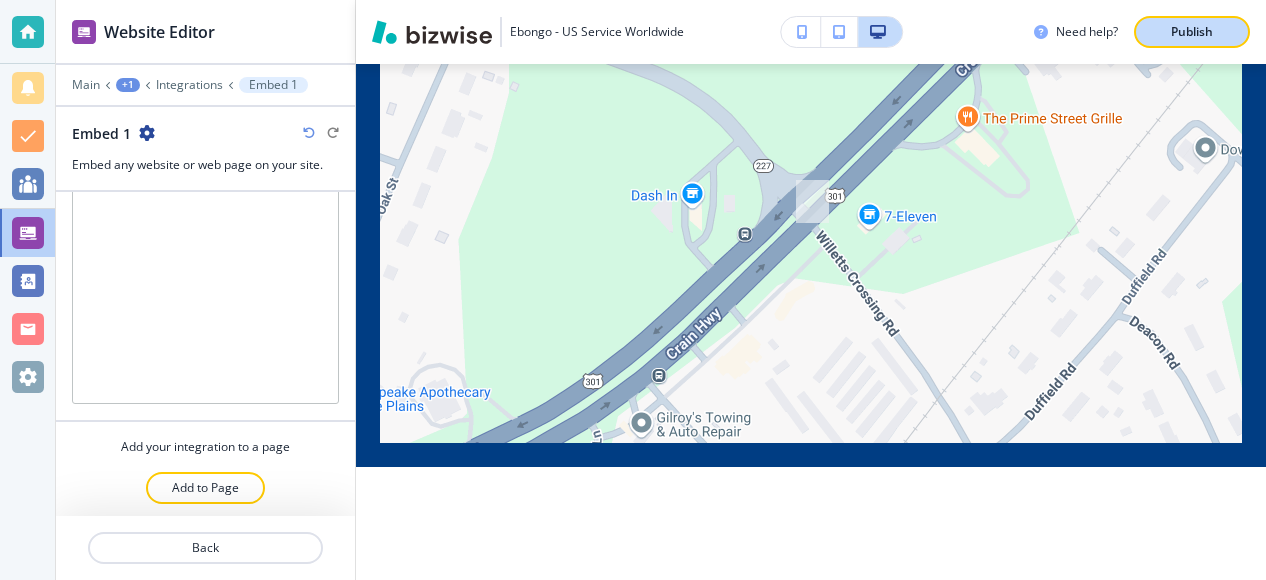 click on "Publish" at bounding box center (1192, 32) 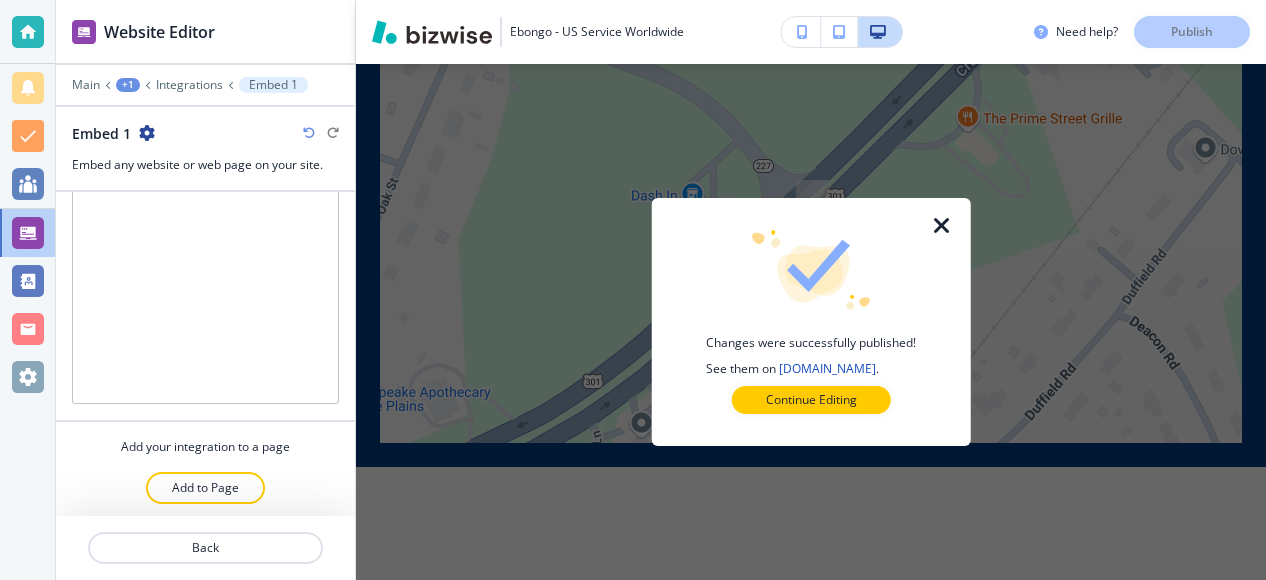 click at bounding box center (942, 226) 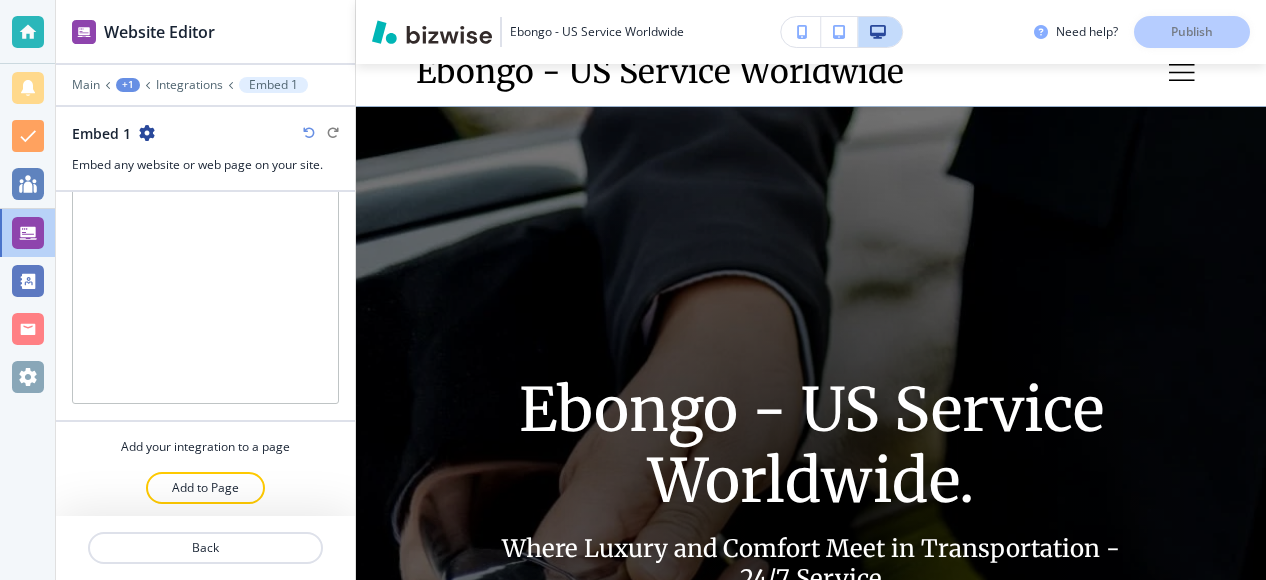 scroll, scrollTop: 0, scrollLeft: 0, axis: both 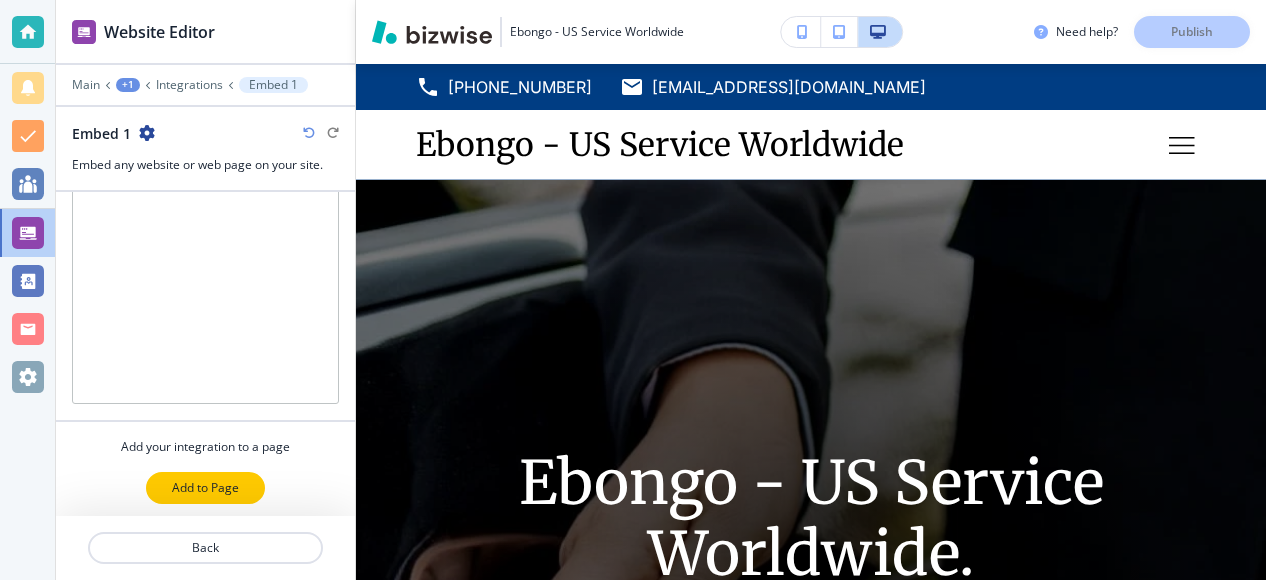 click on "Add to Page" at bounding box center (205, 488) 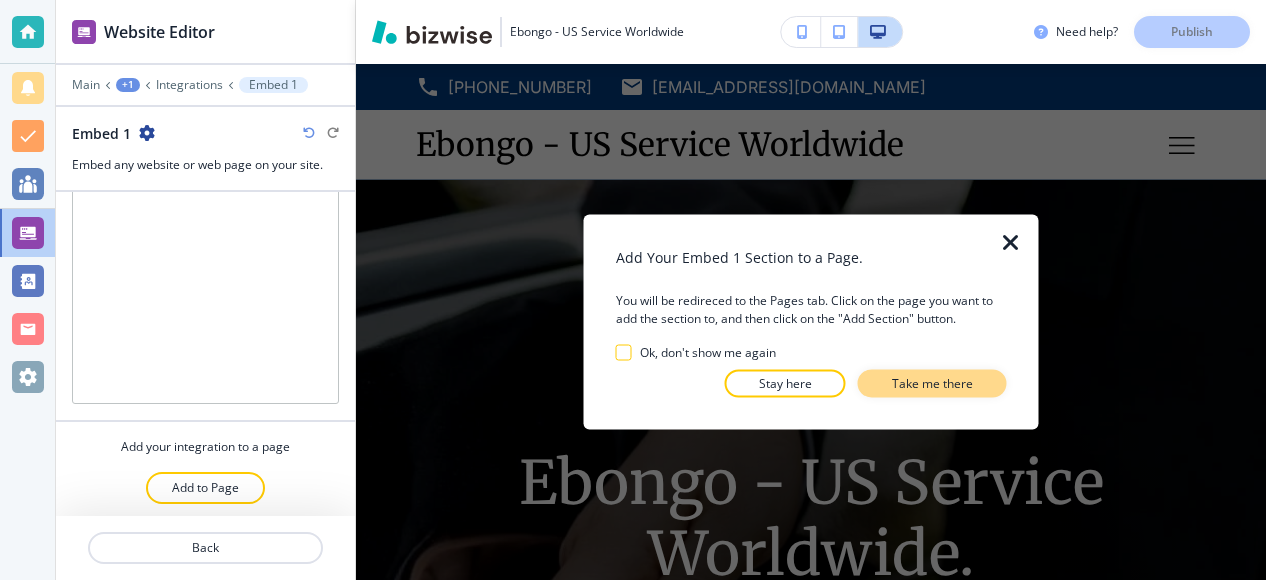 click on "Take me there" at bounding box center (932, 384) 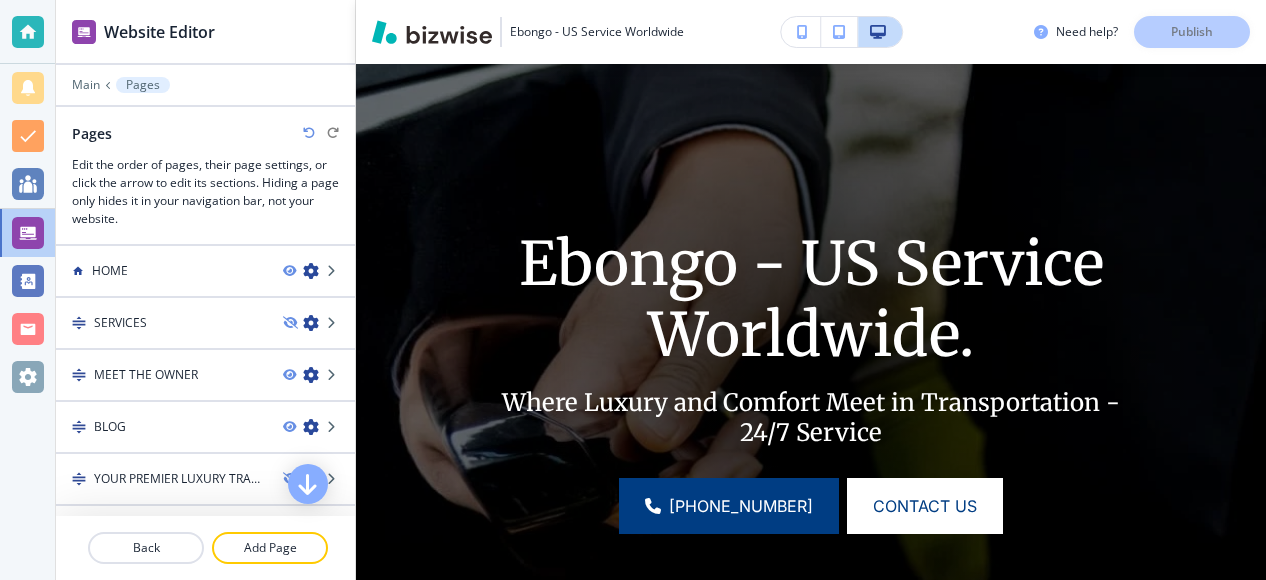 scroll, scrollTop: 223, scrollLeft: 0, axis: vertical 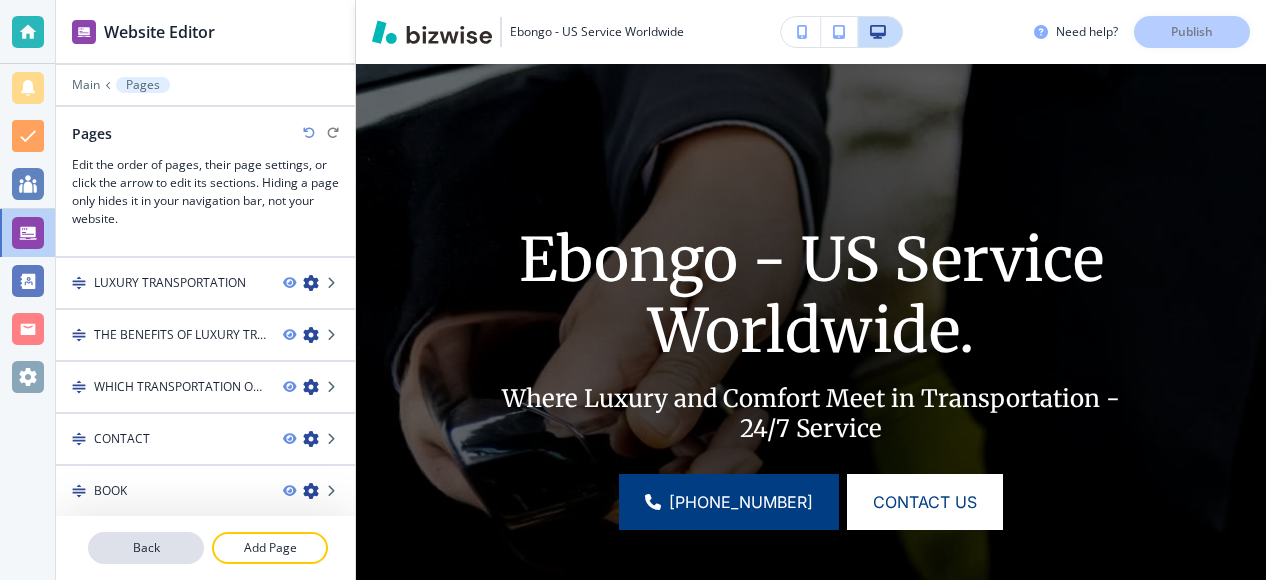 click on "Back" at bounding box center [146, 548] 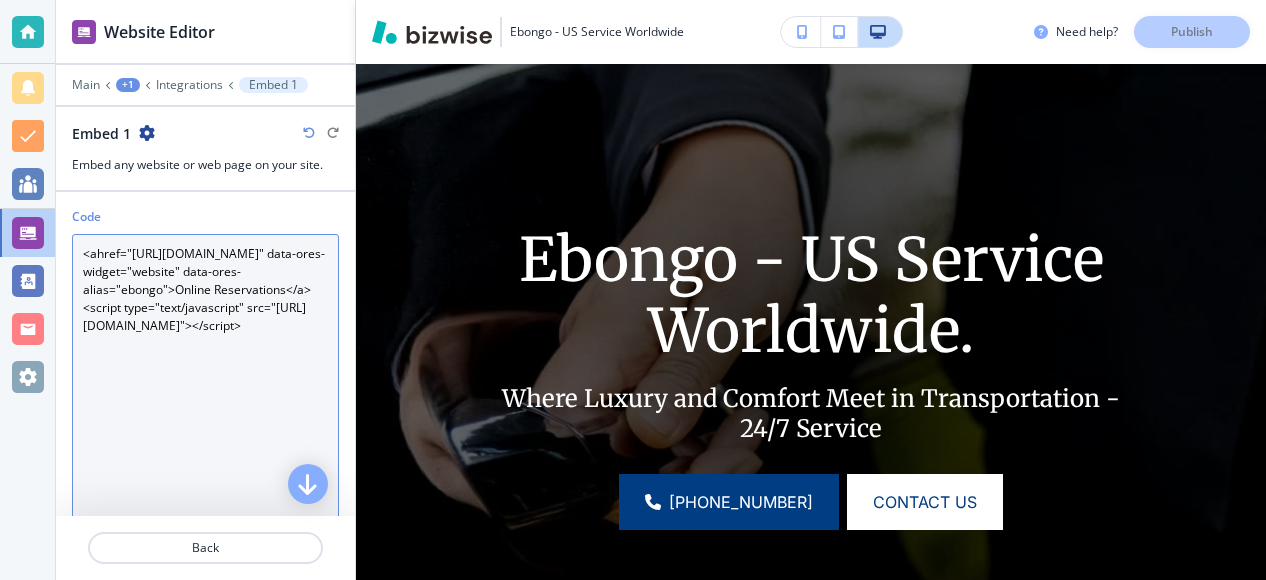 click on "<ahref="[URL][DOMAIN_NAME]" data-ores-widget="website" data-ores-alias="ebongo">Online Reservations</a>
<script type="text/javascript" src="[URL][DOMAIN_NAME]"></script>" at bounding box center (205, 425) 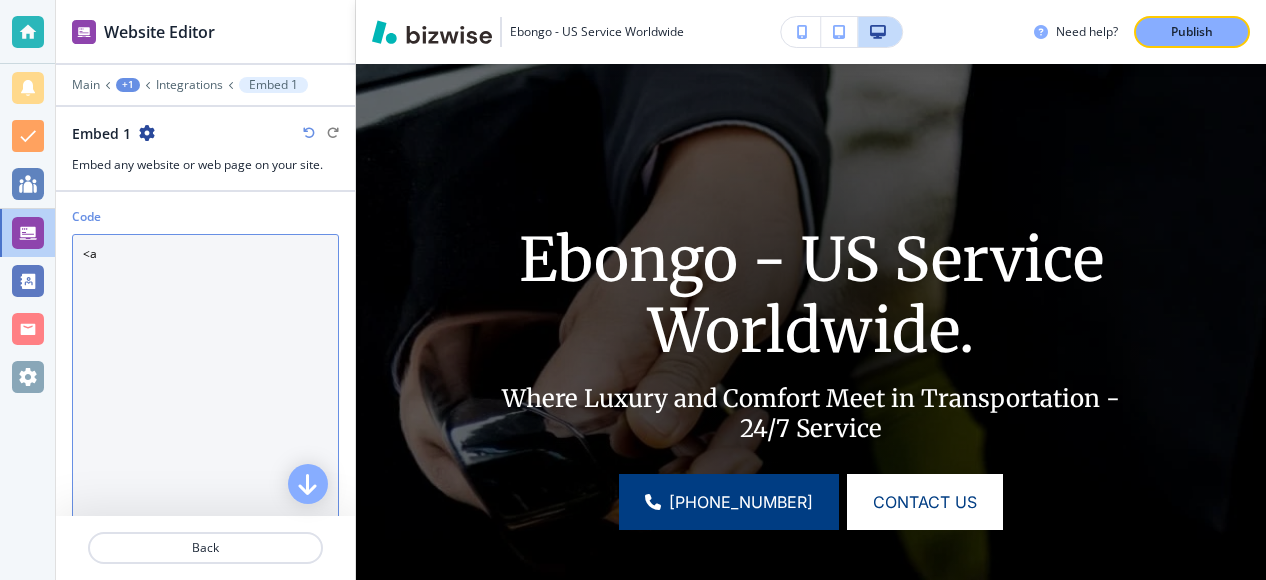 type on "<" 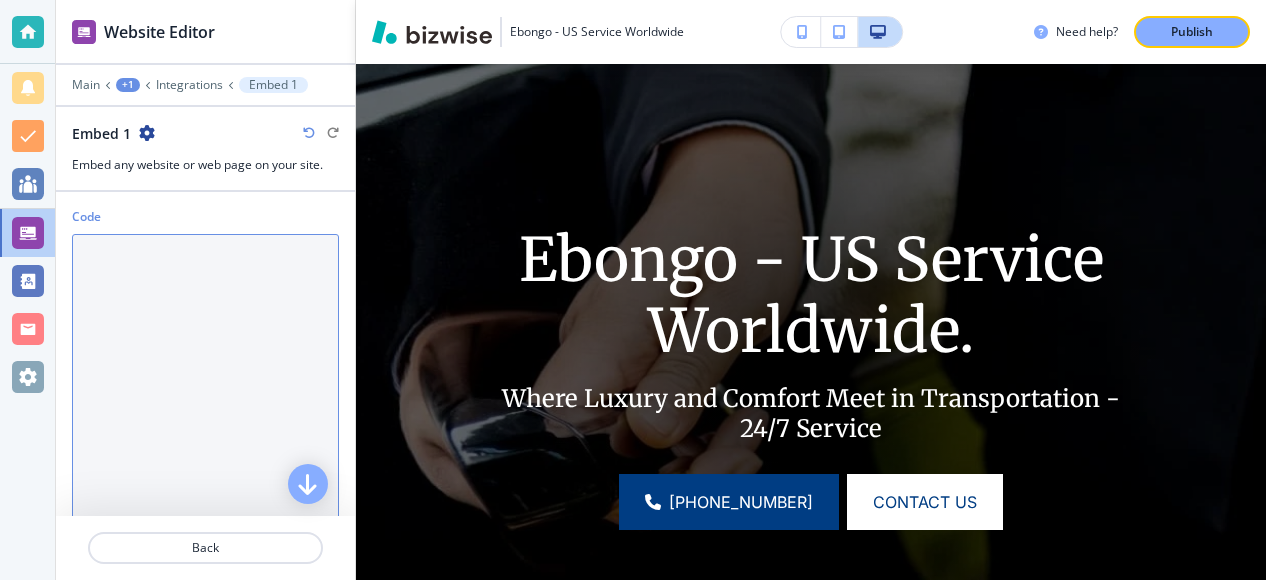 paste on "[URL][DOMAIN_NAME]" 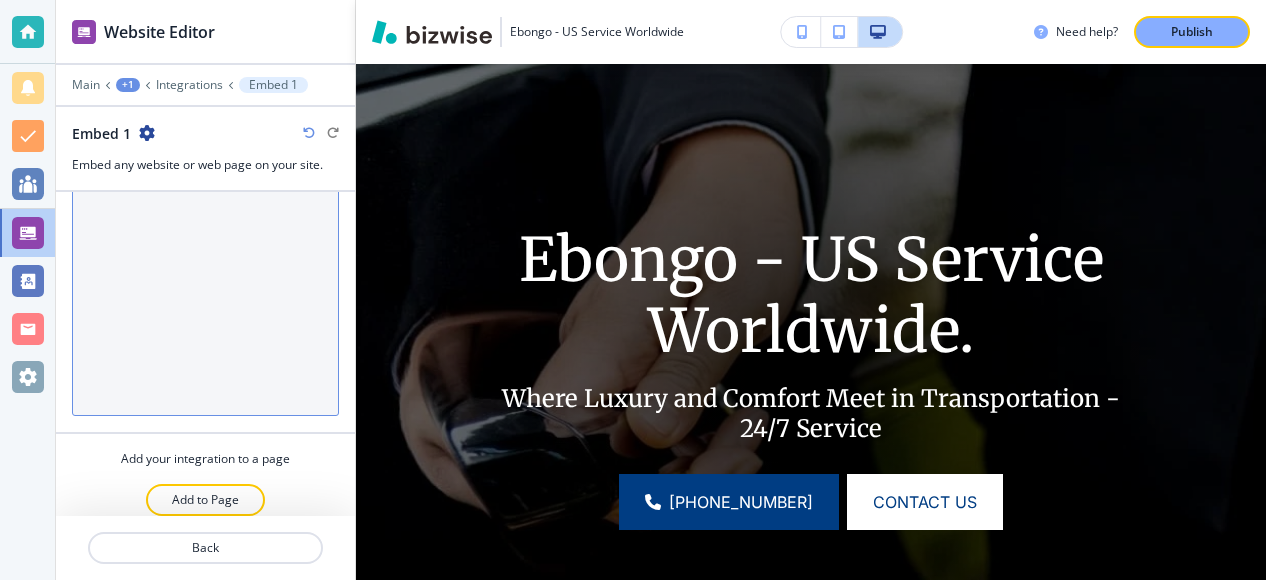 scroll, scrollTop: 212, scrollLeft: 0, axis: vertical 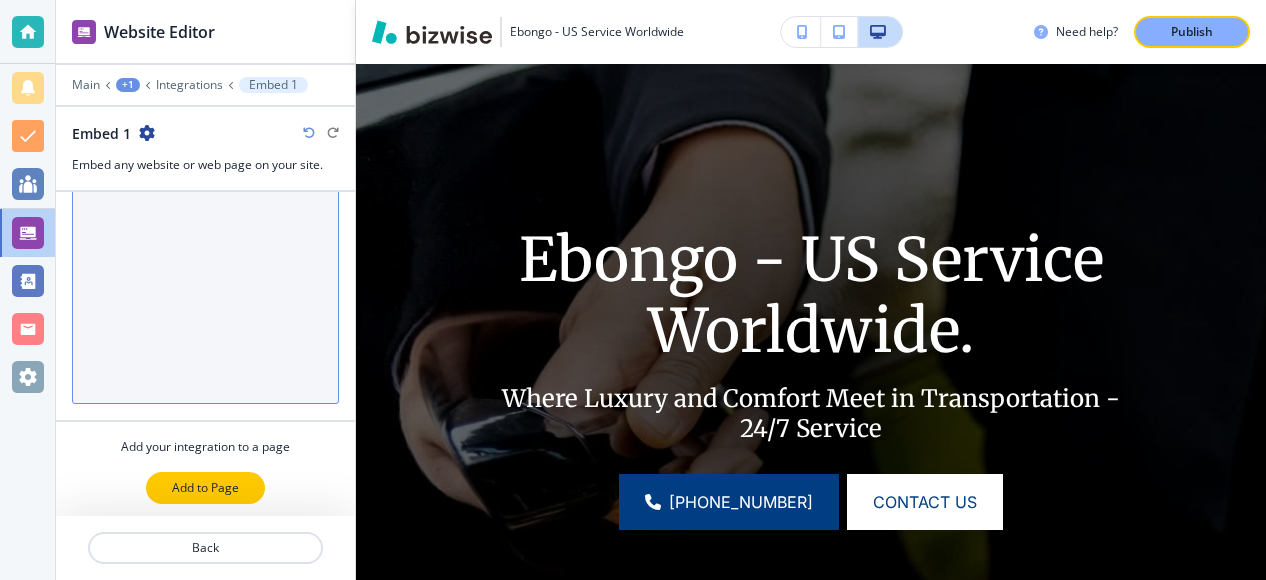 type on "[URL][DOMAIN_NAME]" 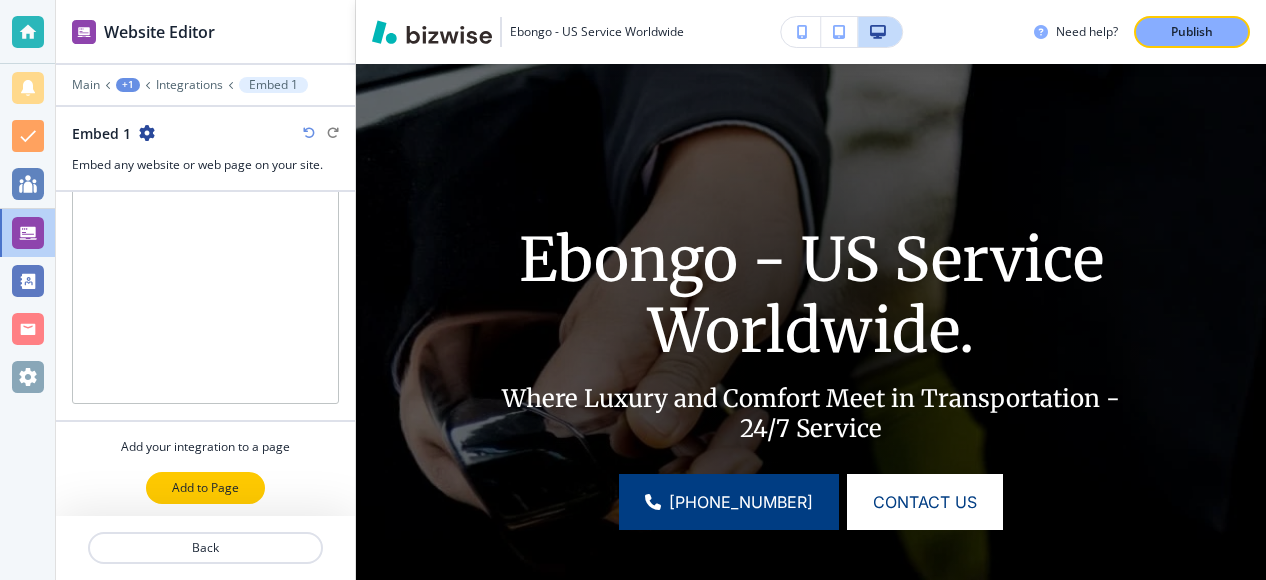 click on "Add to Page" at bounding box center [205, 488] 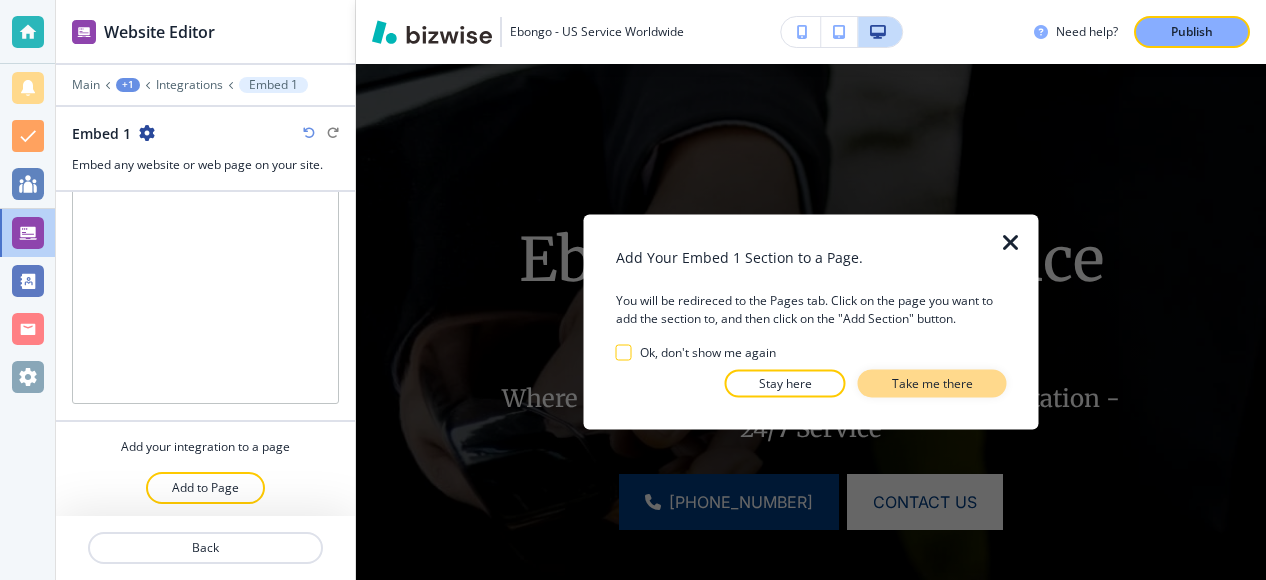 click on "Take me there" at bounding box center (932, 384) 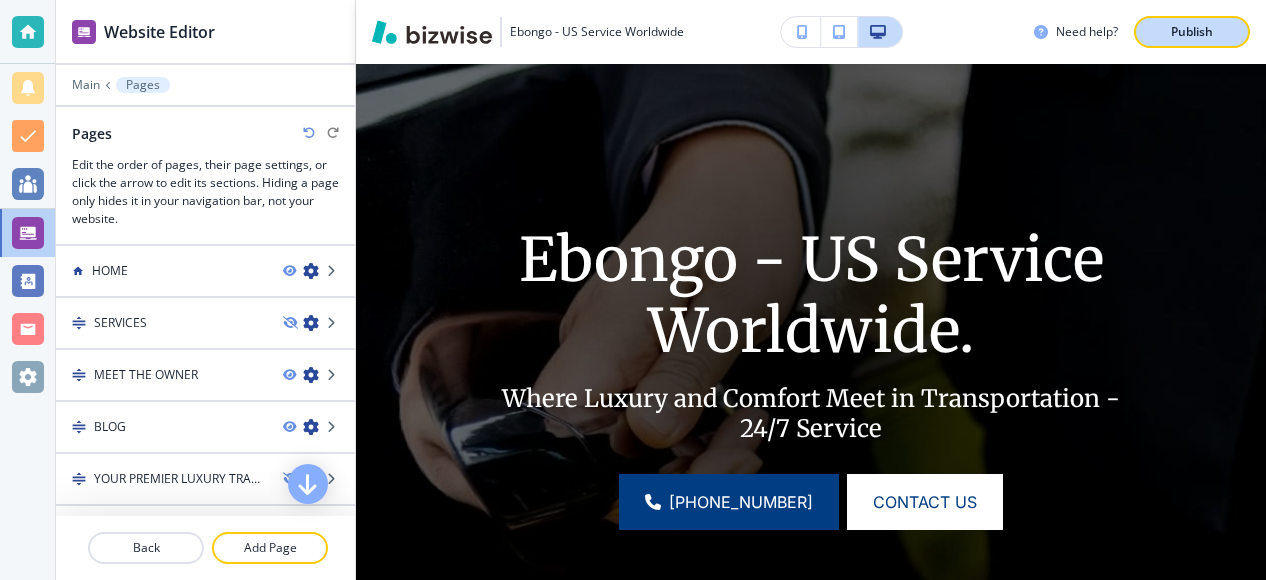 click on "Publish" at bounding box center [1192, 32] 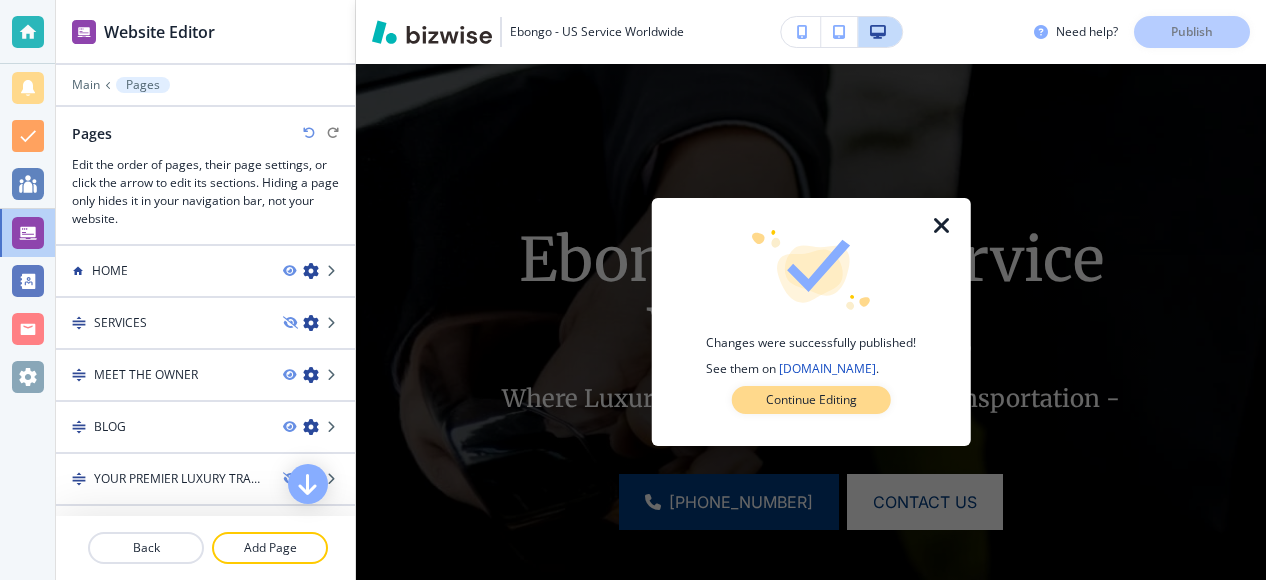 click on "Continue Editing" at bounding box center (811, 400) 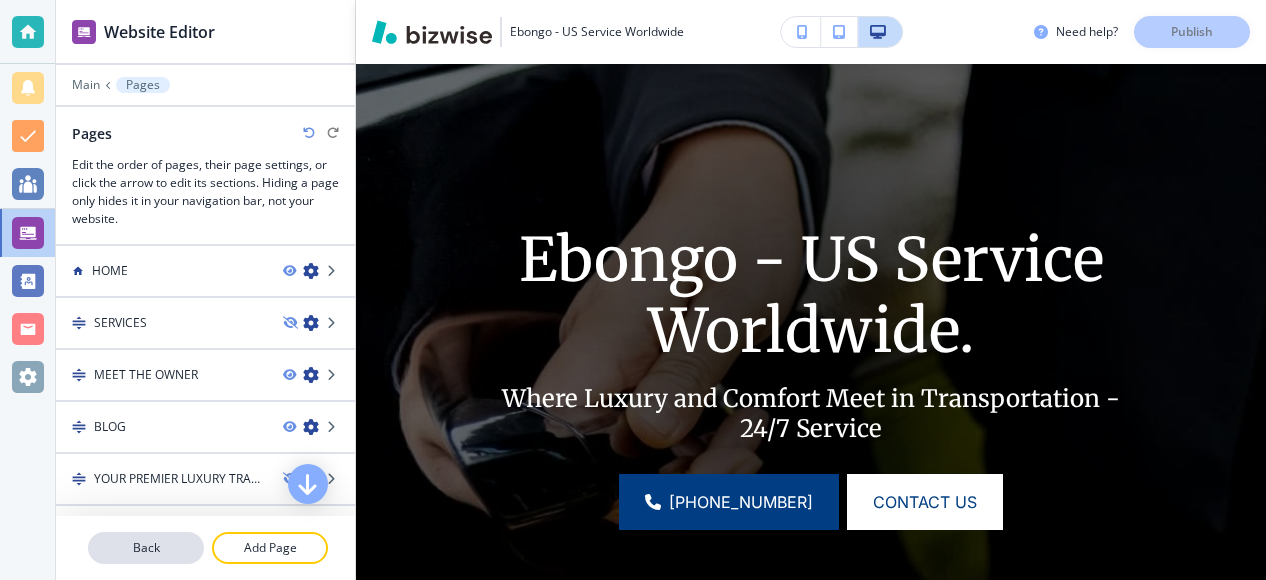 click on "Back" at bounding box center (146, 548) 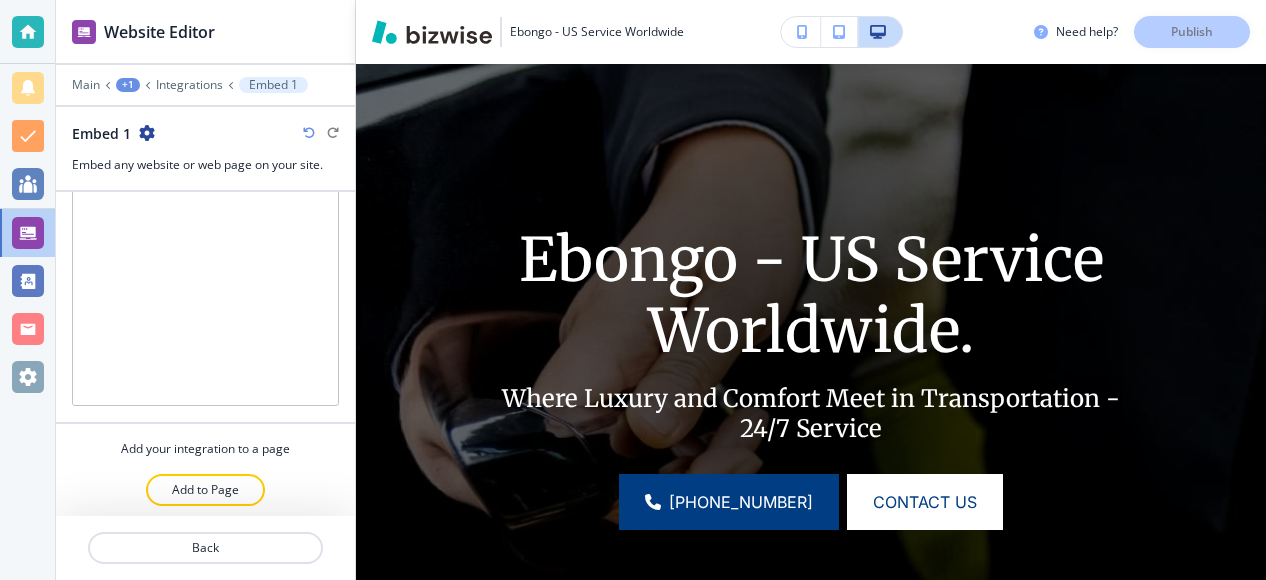 scroll, scrollTop: 212, scrollLeft: 0, axis: vertical 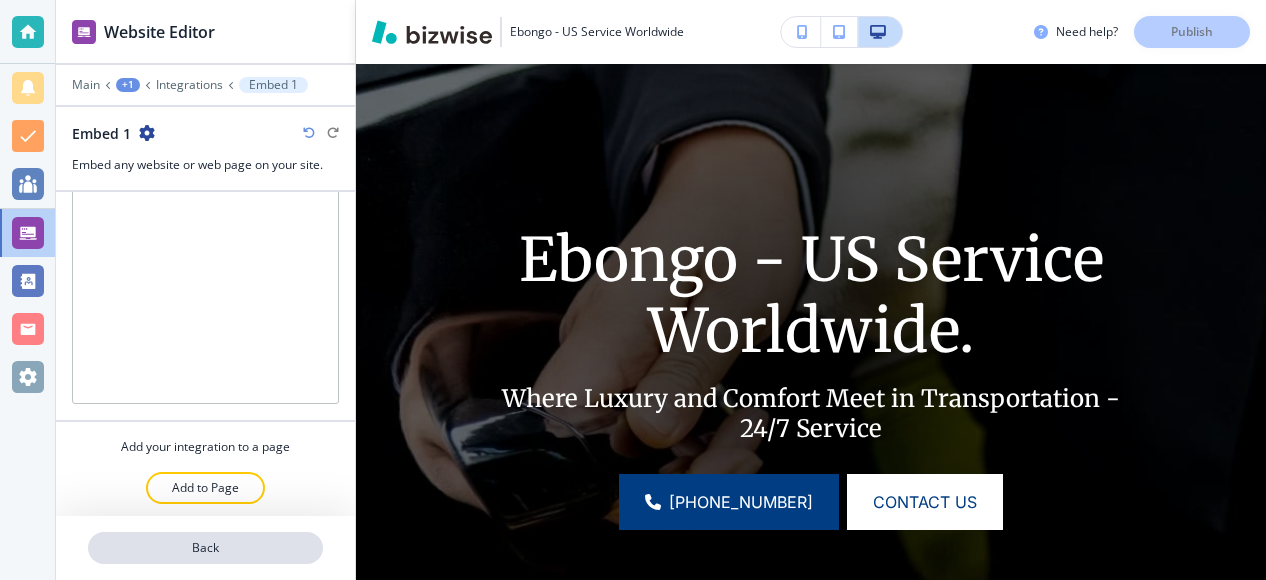 click on "Back" at bounding box center [205, 548] 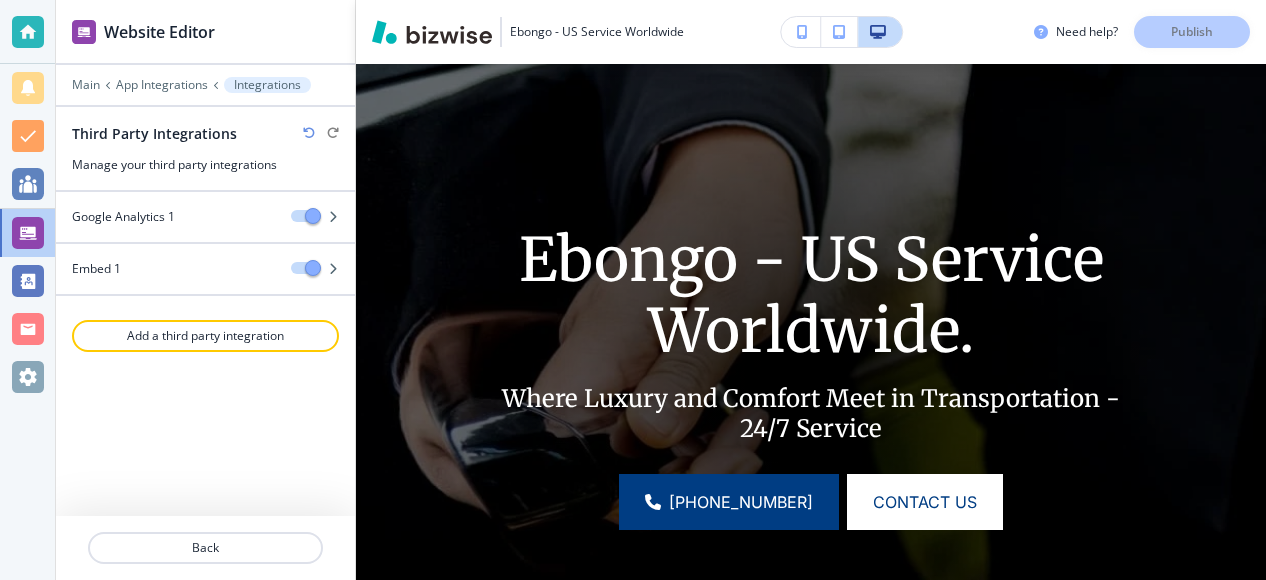 click on "Back" at bounding box center (205, 548) 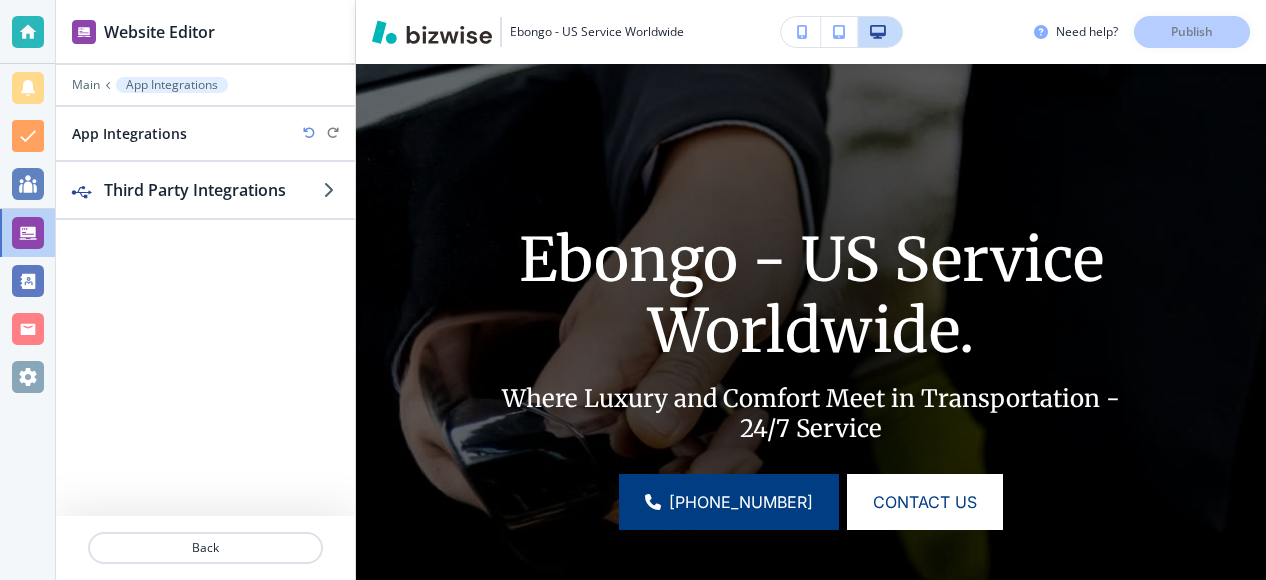 click on "Back" at bounding box center (205, 548) 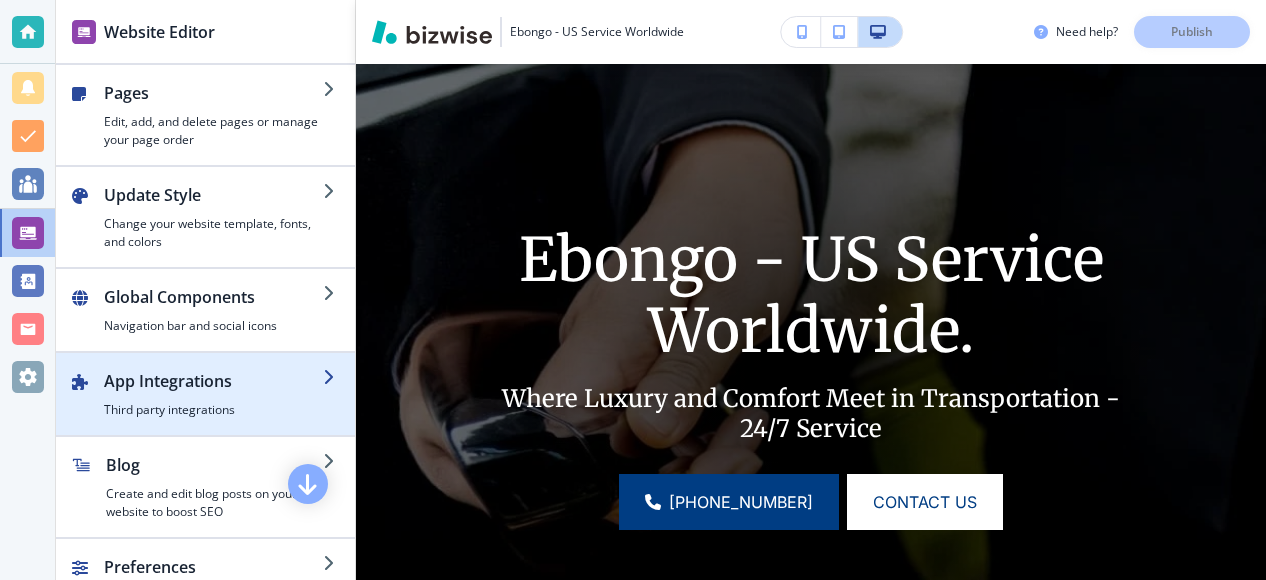 click on "App Integrations" at bounding box center [213, 381] 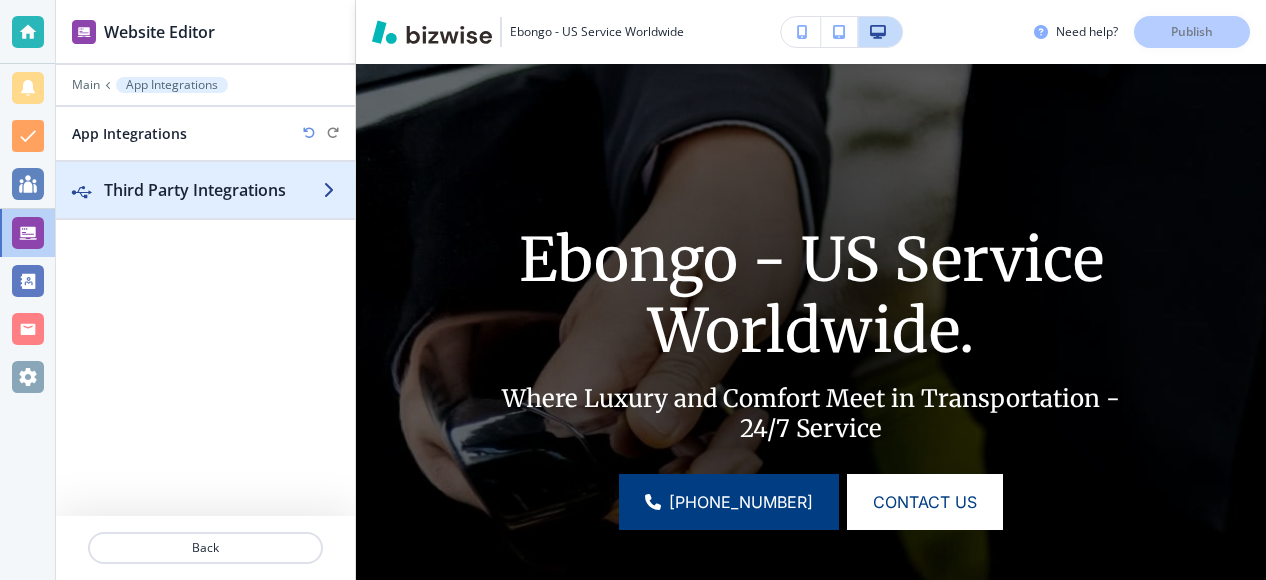 click on "Third Party Integrations" at bounding box center [213, 190] 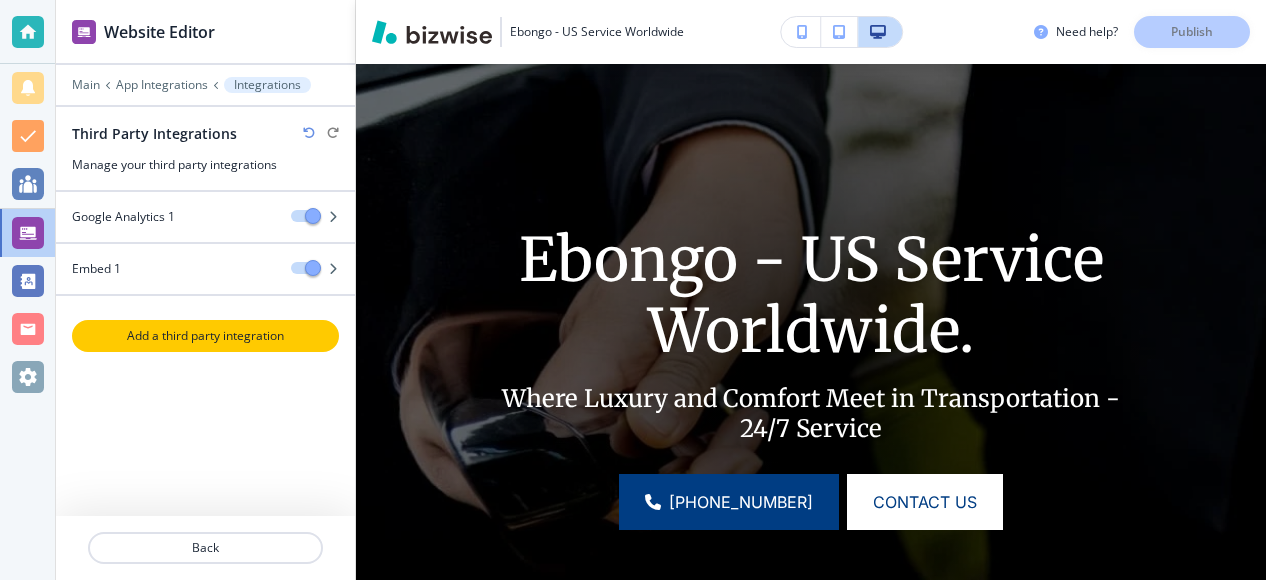click on "Add a third party integration" at bounding box center (205, 336) 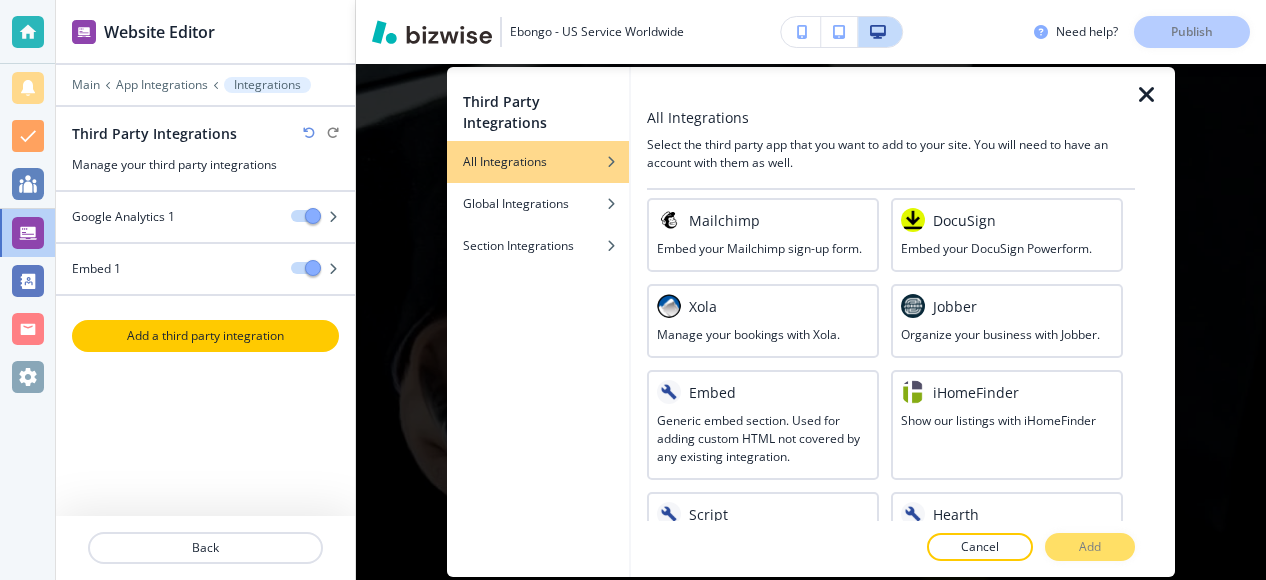 scroll, scrollTop: 1309, scrollLeft: 0, axis: vertical 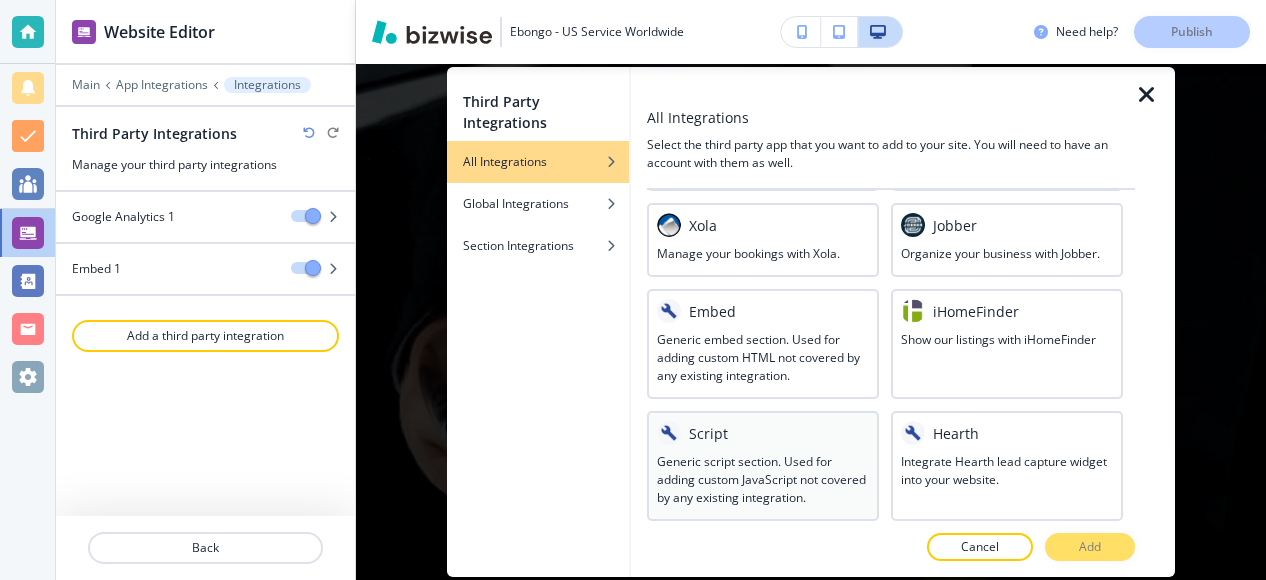 click at bounding box center (763, 449) 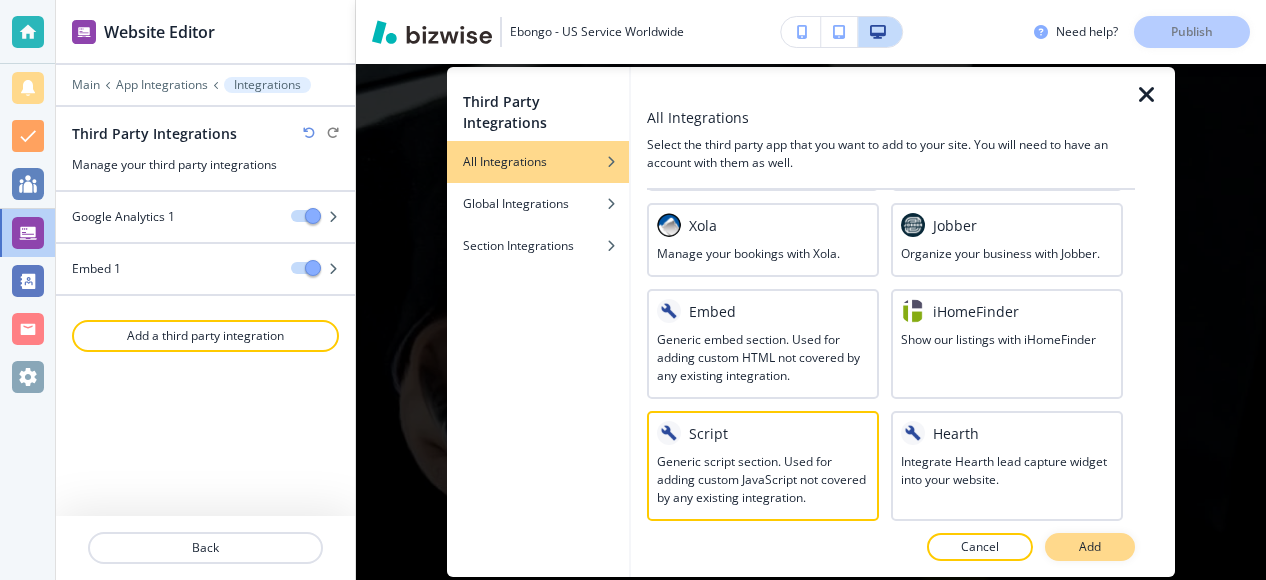 click on "Add" at bounding box center [1090, 547] 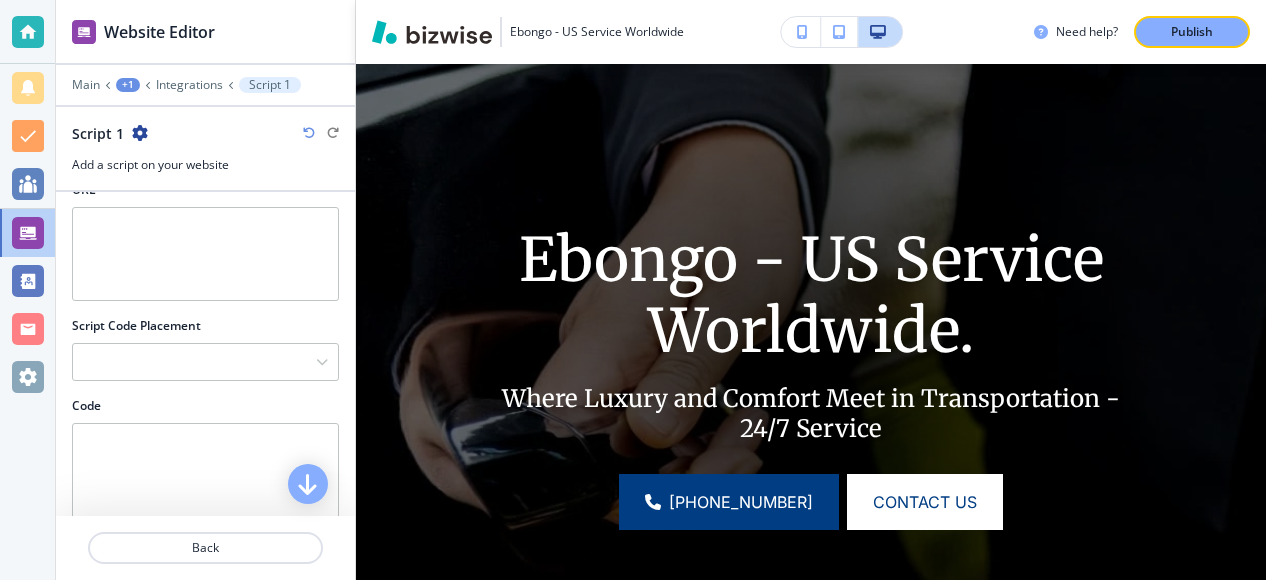 scroll, scrollTop: 40, scrollLeft: 0, axis: vertical 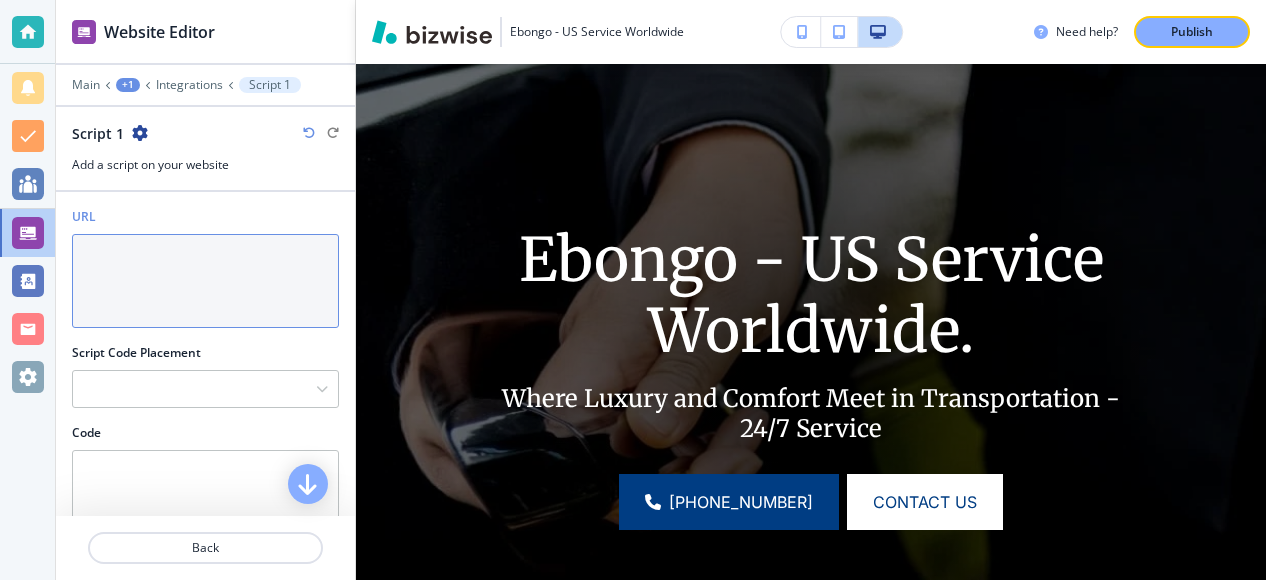 click on "URL" at bounding box center [205, 281] 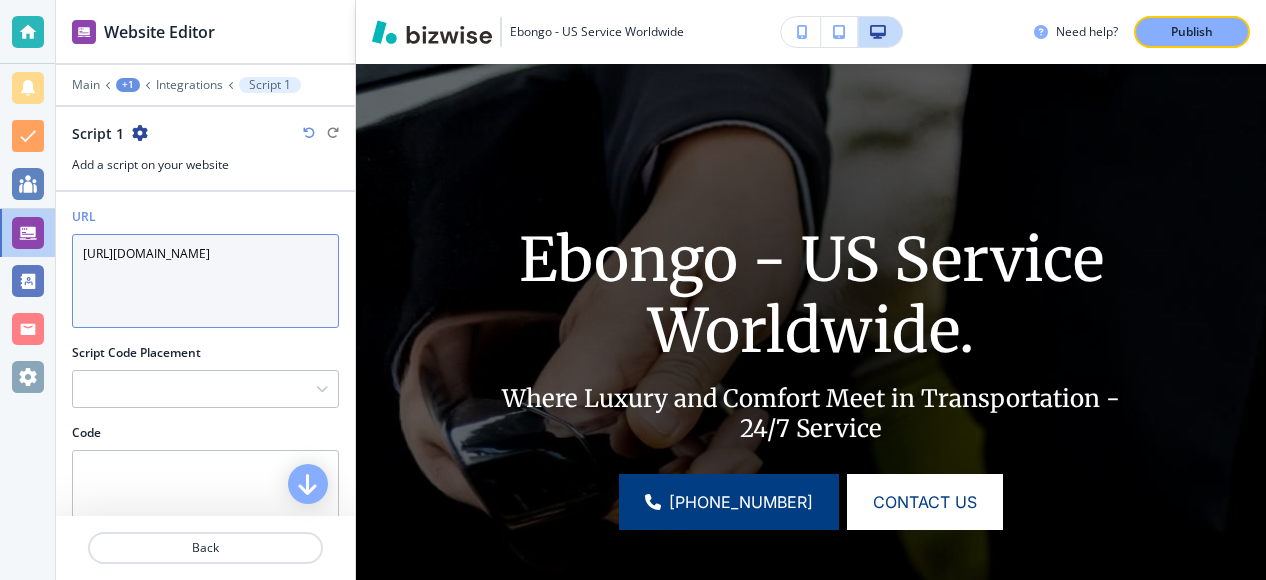 type on "[URL][DOMAIN_NAME]" 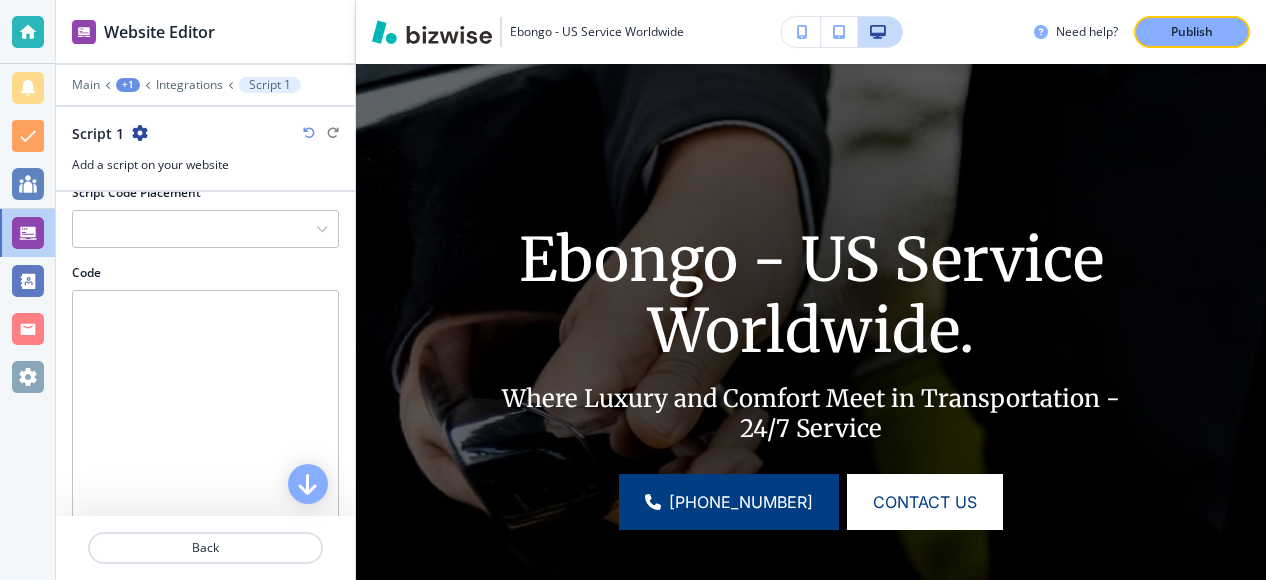 scroll, scrollTop: 200, scrollLeft: 0, axis: vertical 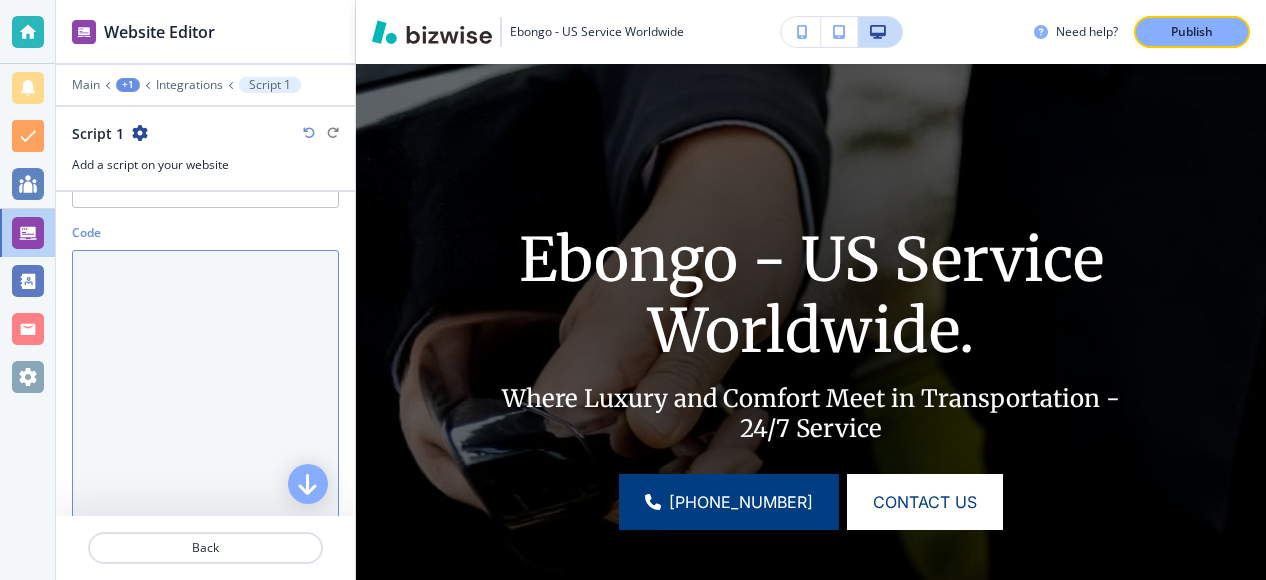 paste on "<a href="[URL][DOMAIN_NAME]" data-ores-widget="website" data-ores-alias="ebongo">Online Reservations</a>
<script type="text/javascript" src="[URL][DOMAIN_NAME]"></script>" 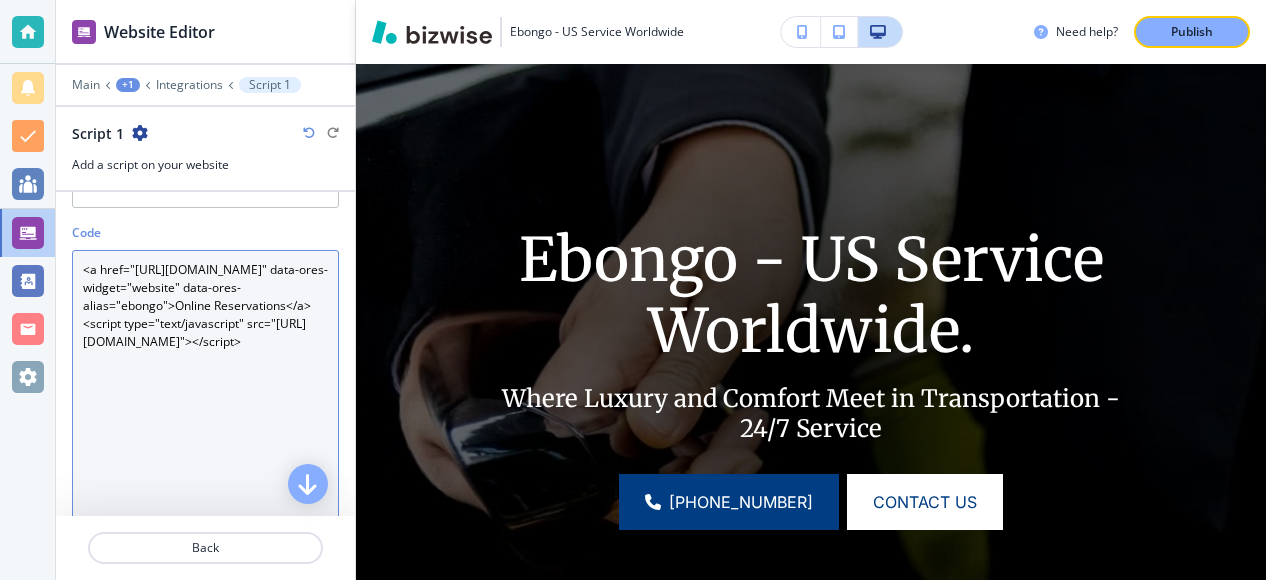 click on "<a href="[URL][DOMAIN_NAME]" data-ores-widget="website" data-ores-alias="ebongo">Online Reservations</a>
<script type="text/javascript" src="[URL][DOMAIN_NAME]"></script>" at bounding box center (205, 441) 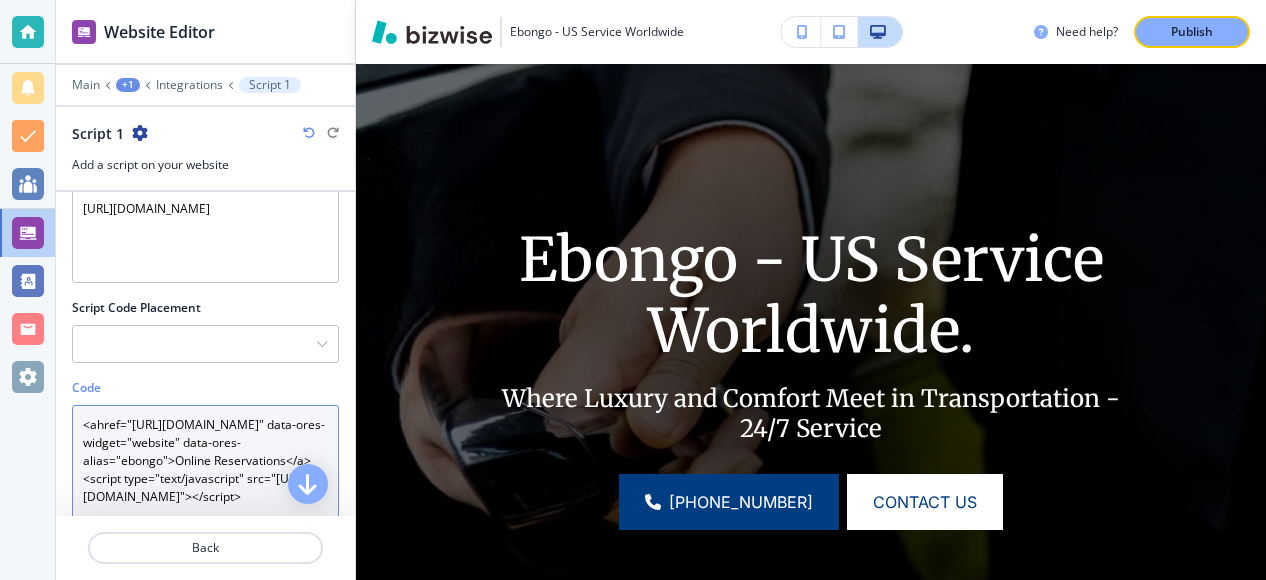 scroll, scrollTop: 26, scrollLeft: 0, axis: vertical 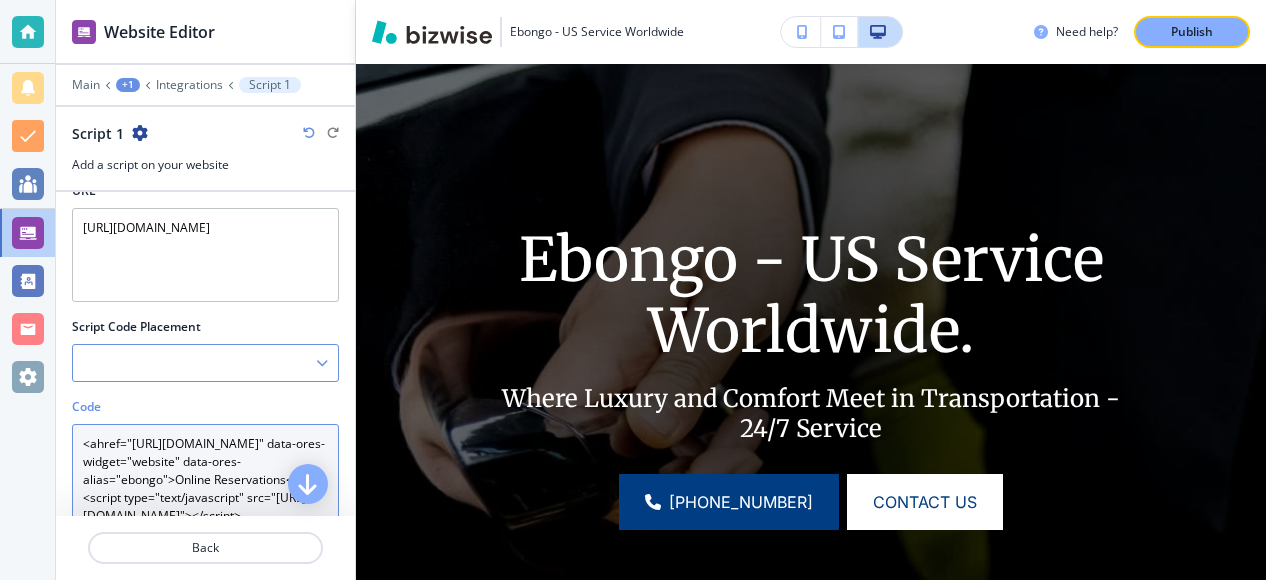 type on "<ahref="[URL][DOMAIN_NAME]" data-ores-widget="website" data-ores-alias="ebongo">Online Reservations</a>
<script type="text/javascript" src="[URL][DOMAIN_NAME]"></script>" 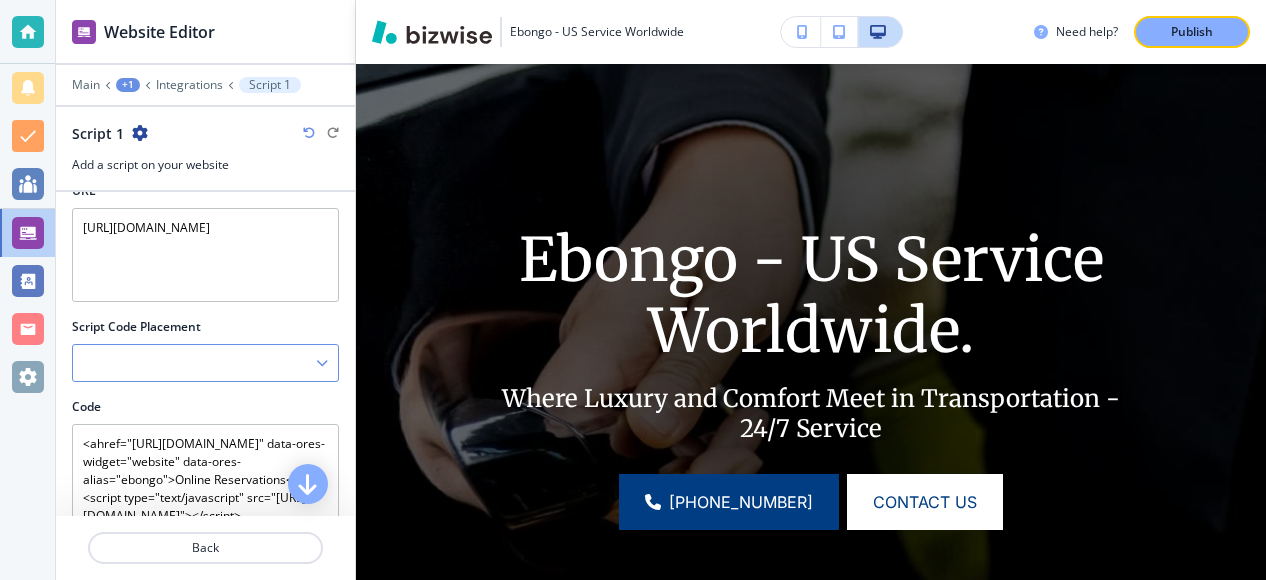 click at bounding box center [322, 363] 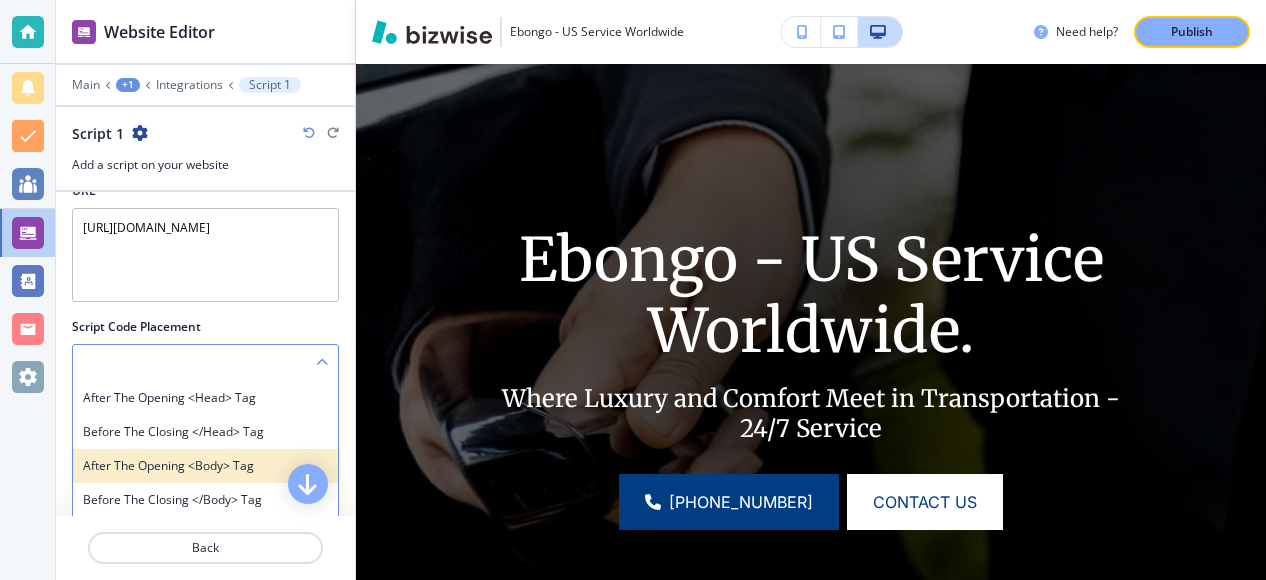 click on "After the opening <body> tag" at bounding box center (205, 466) 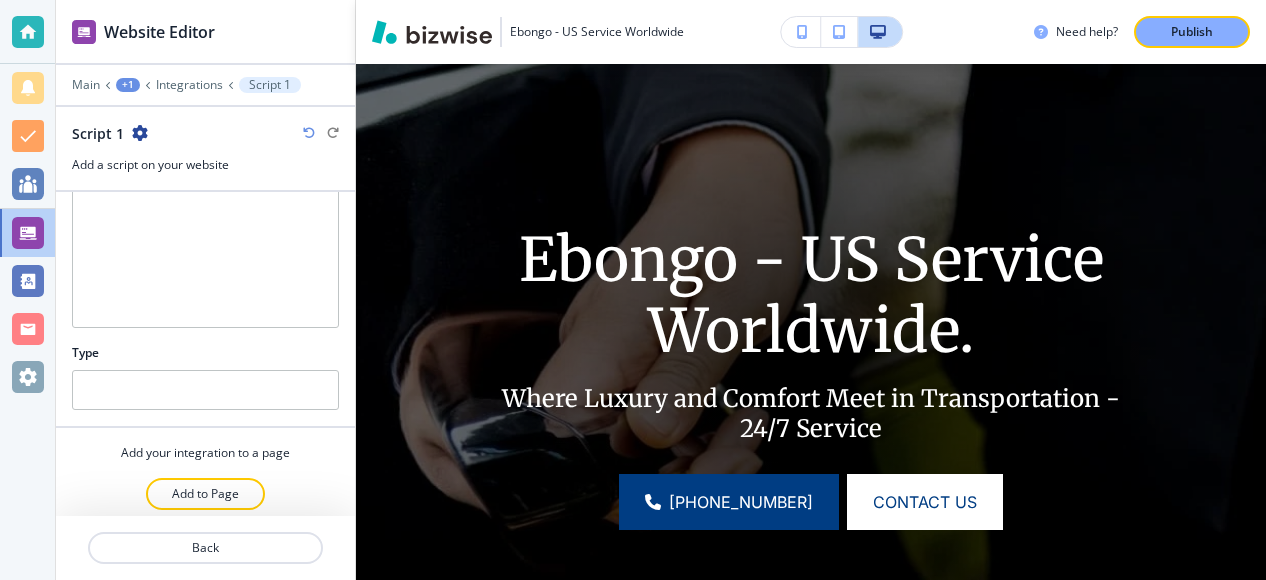 scroll, scrollTop: 508, scrollLeft: 0, axis: vertical 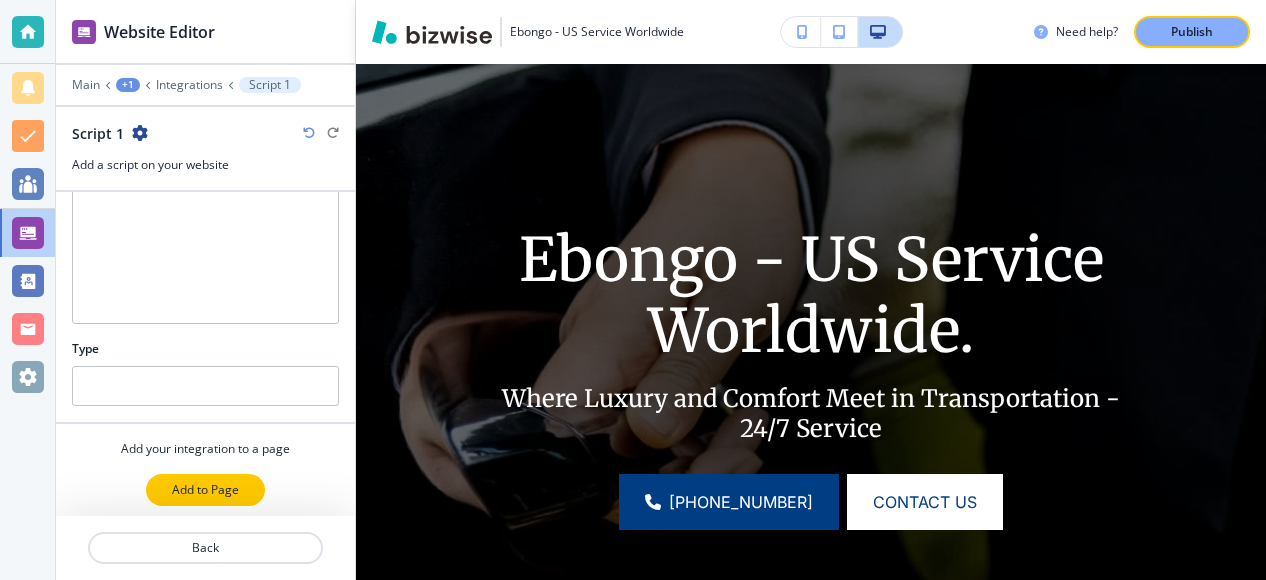 click on "Add to Page" at bounding box center (205, 490) 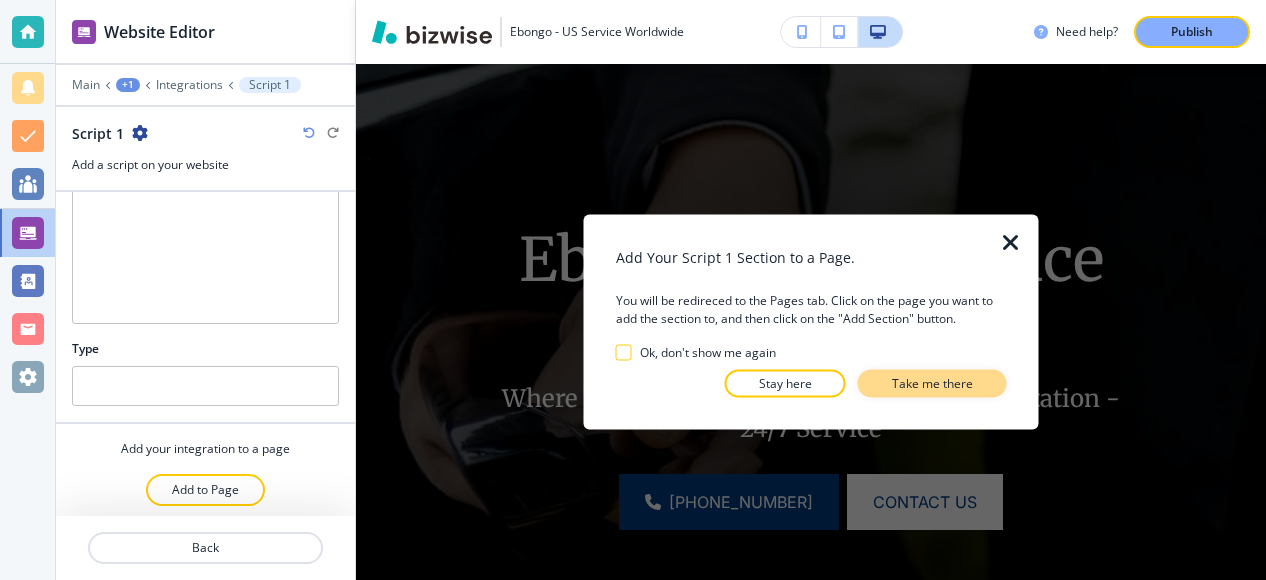 click on "Take me there" at bounding box center [932, 384] 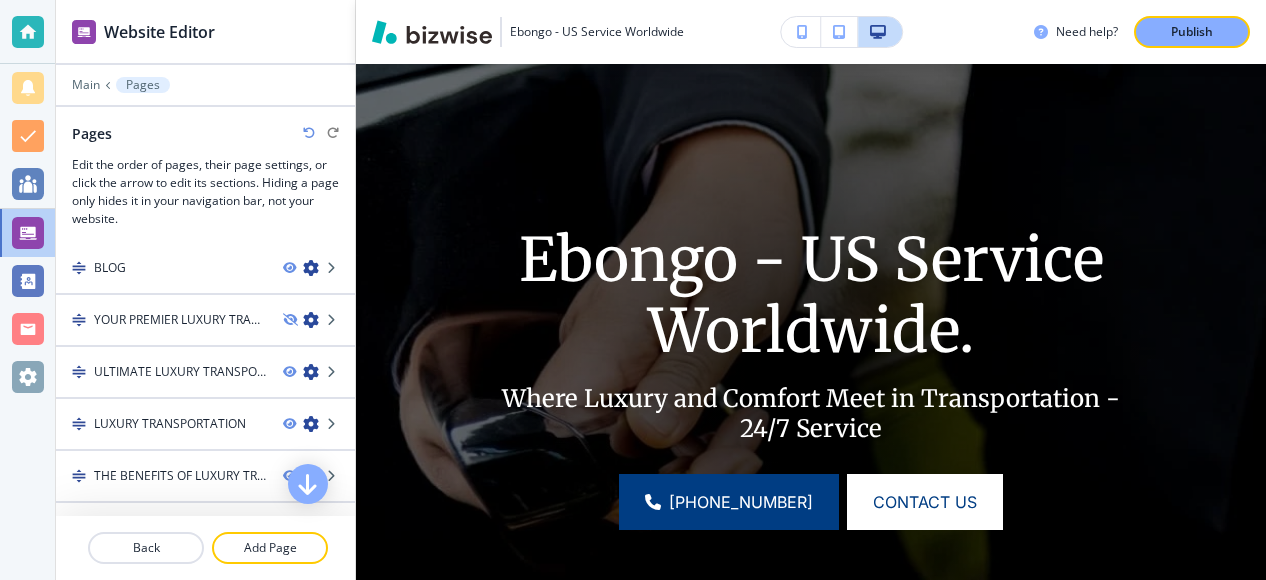 scroll, scrollTop: 160, scrollLeft: 0, axis: vertical 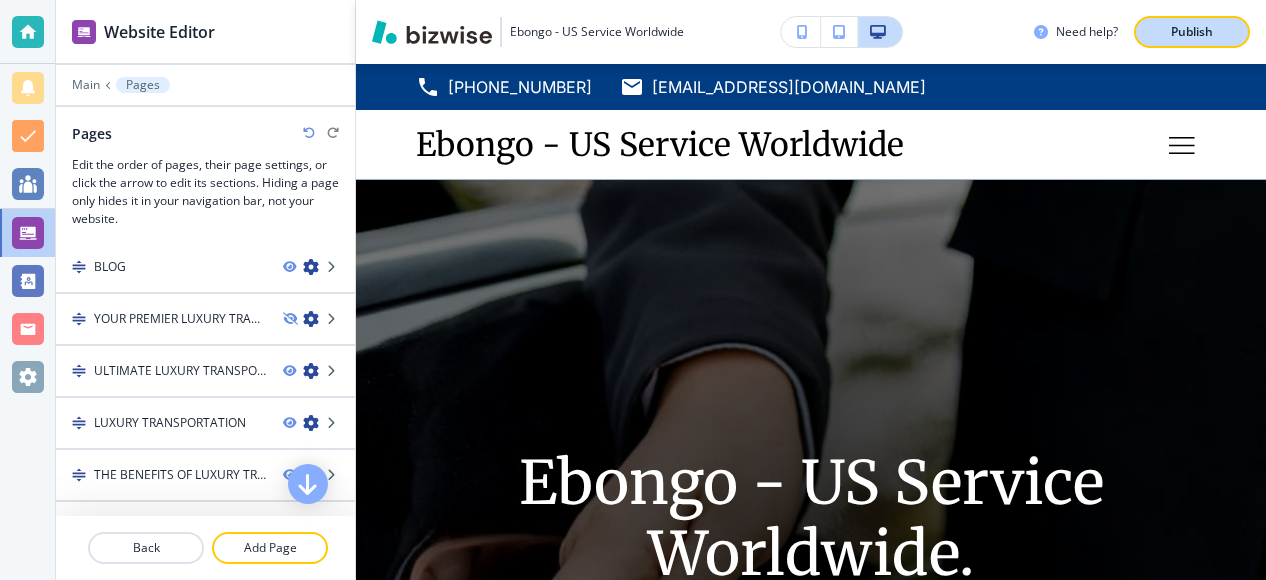 click on "Publish" at bounding box center (1192, 32) 